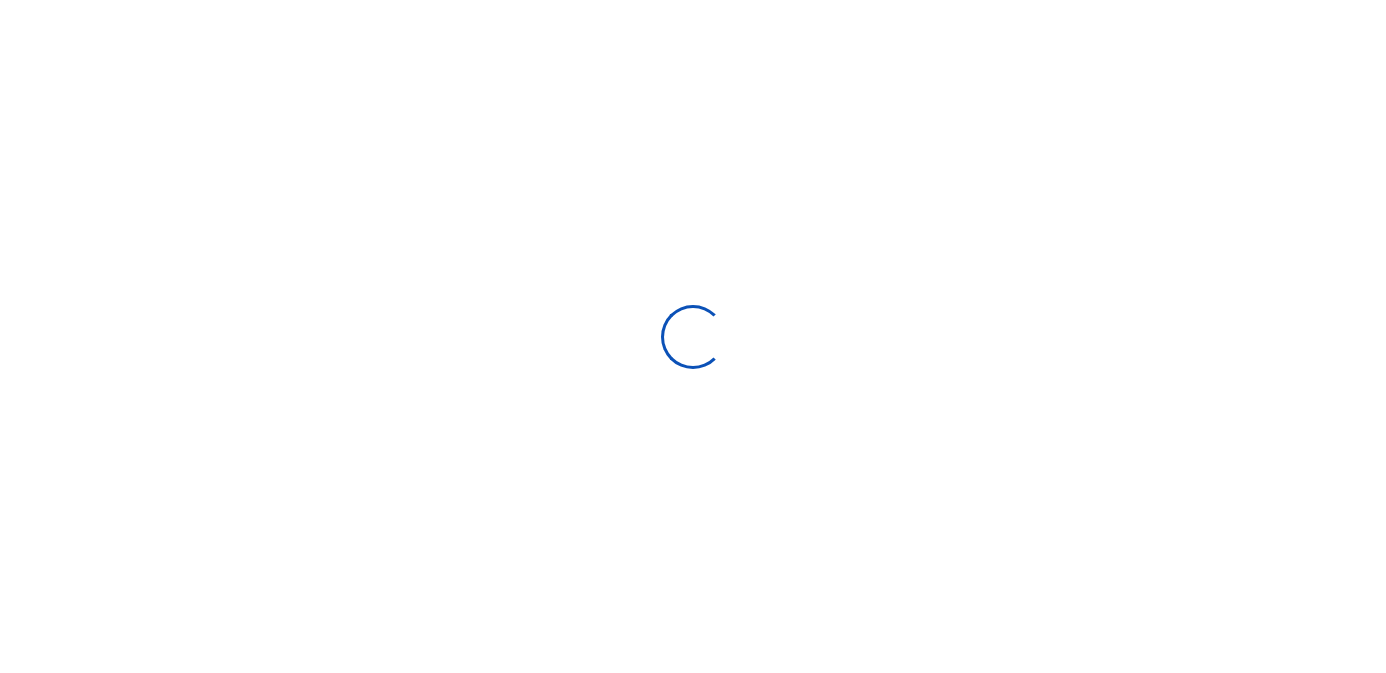 scroll, scrollTop: 0, scrollLeft: 0, axis: both 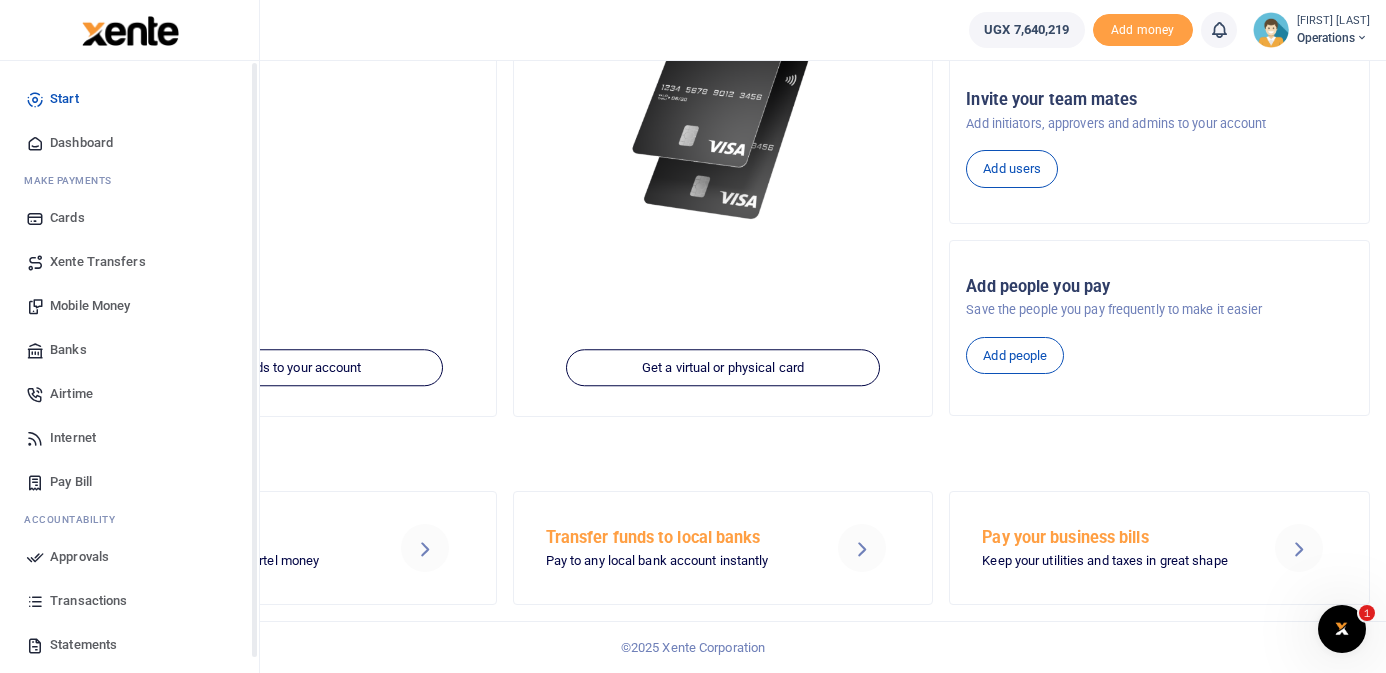 click on "Dashboard" at bounding box center (81, 143) 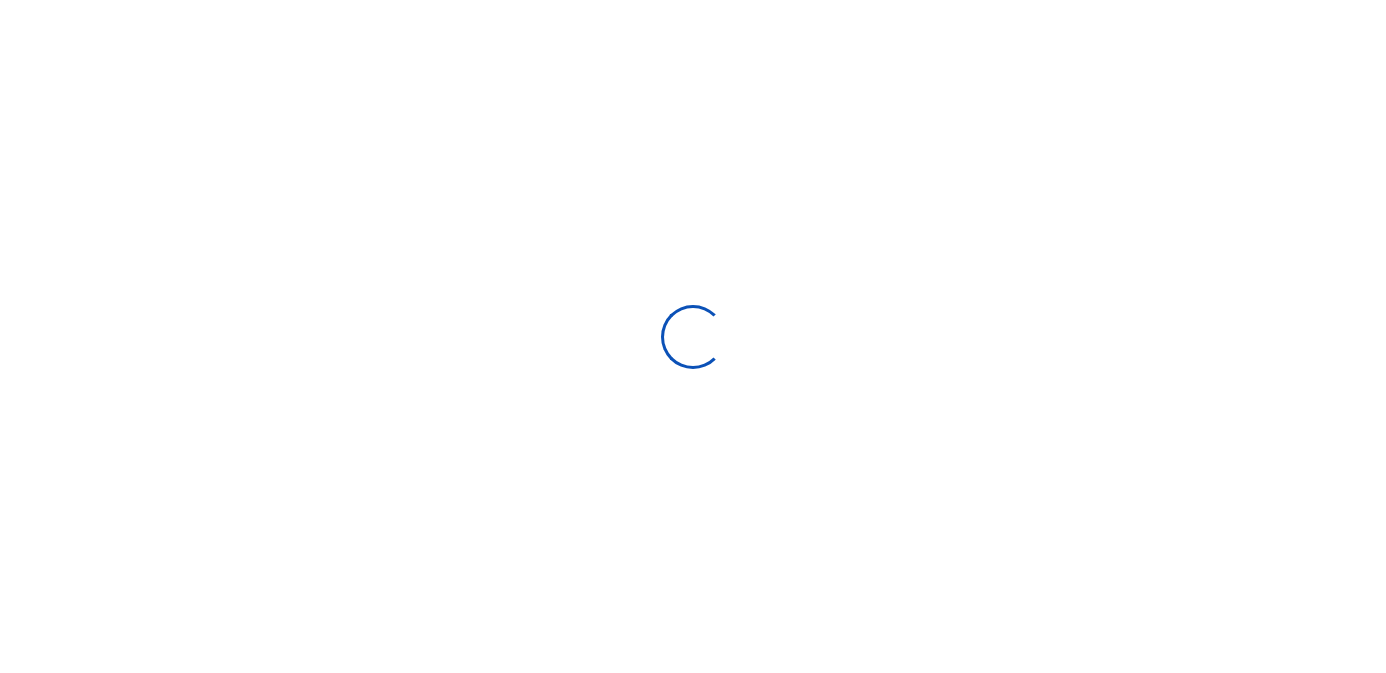 scroll, scrollTop: 0, scrollLeft: 0, axis: both 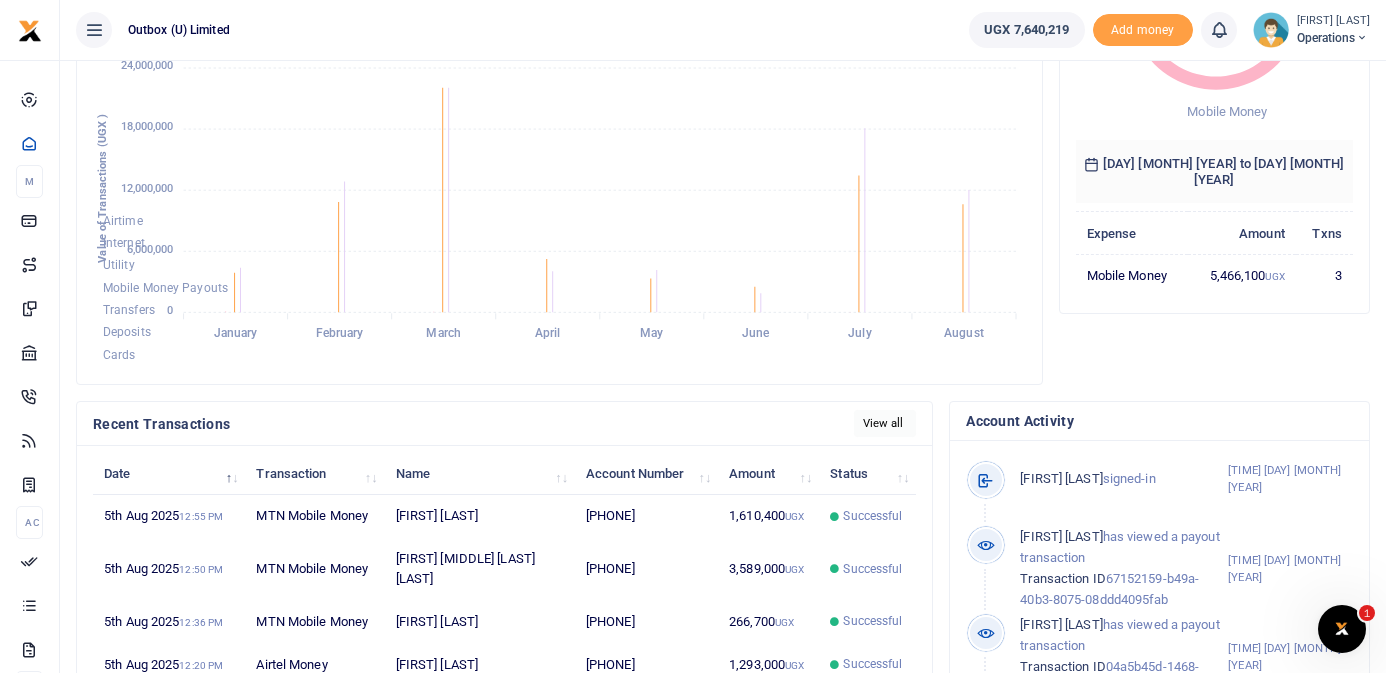 click on "View all" at bounding box center [885, 423] 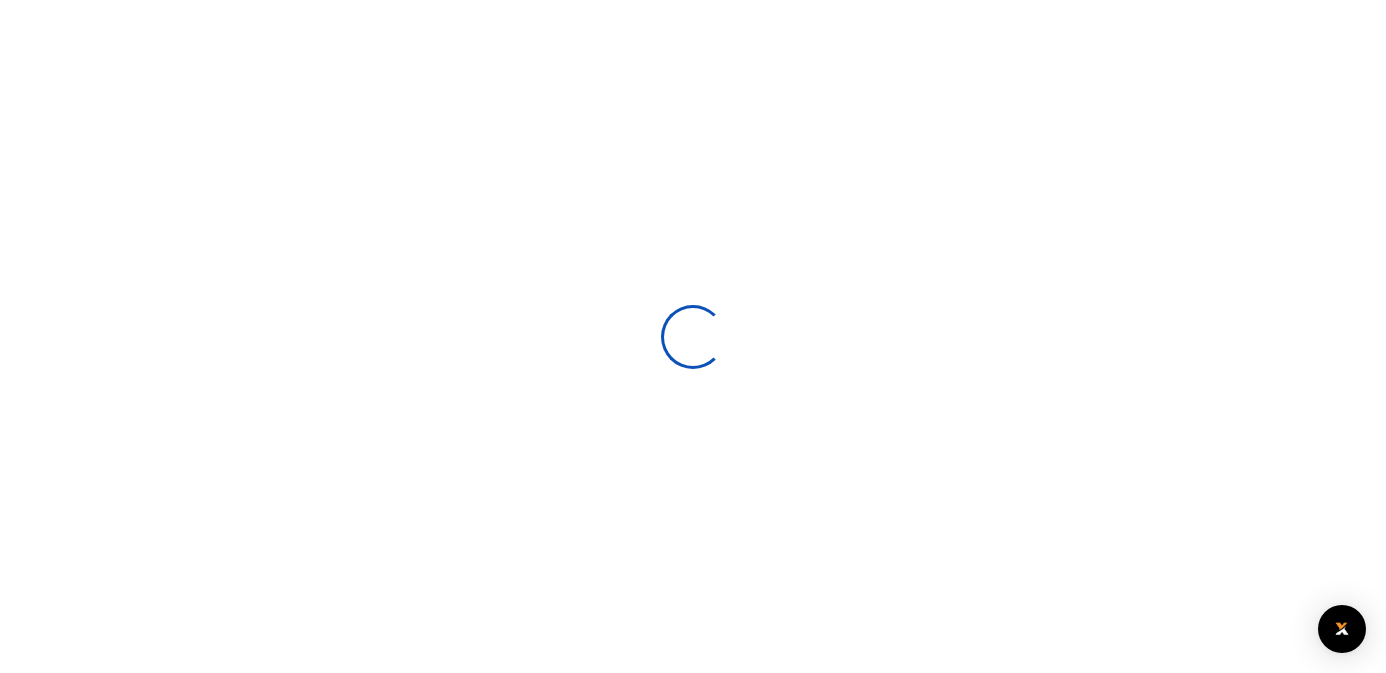 scroll, scrollTop: 0, scrollLeft: 0, axis: both 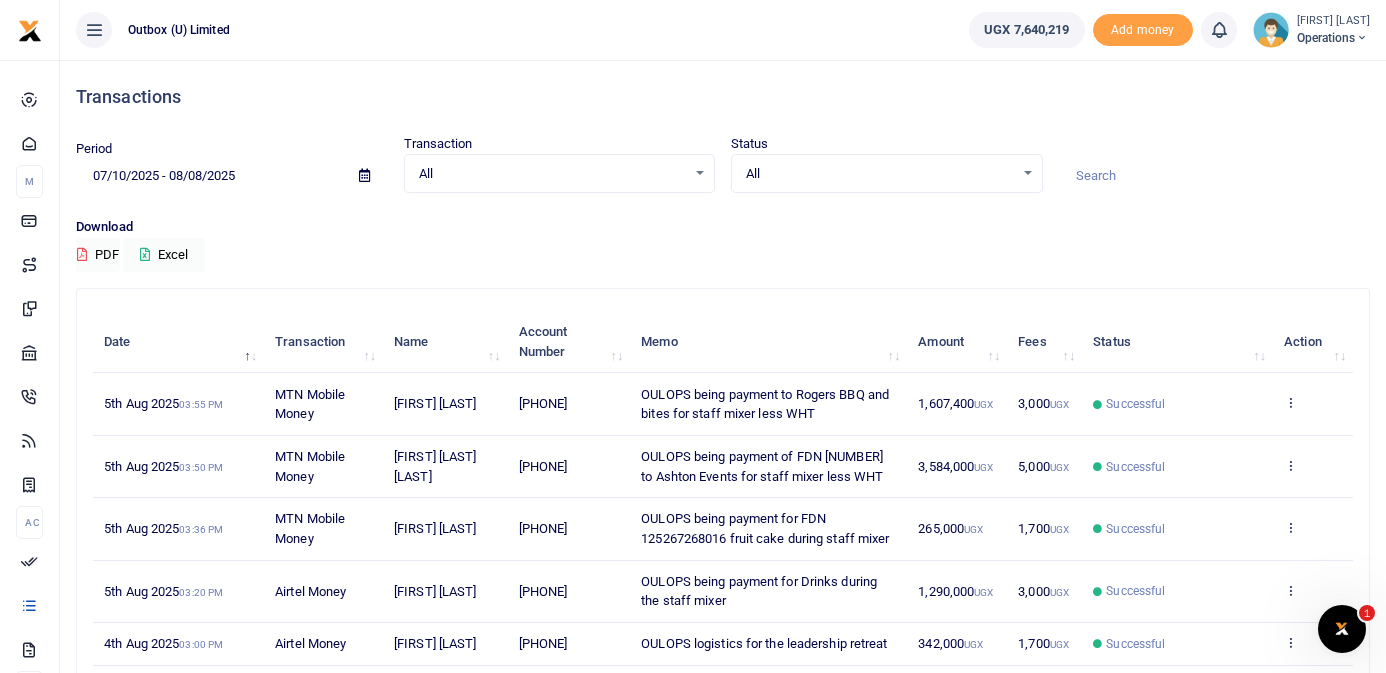 click at bounding box center [364, 175] 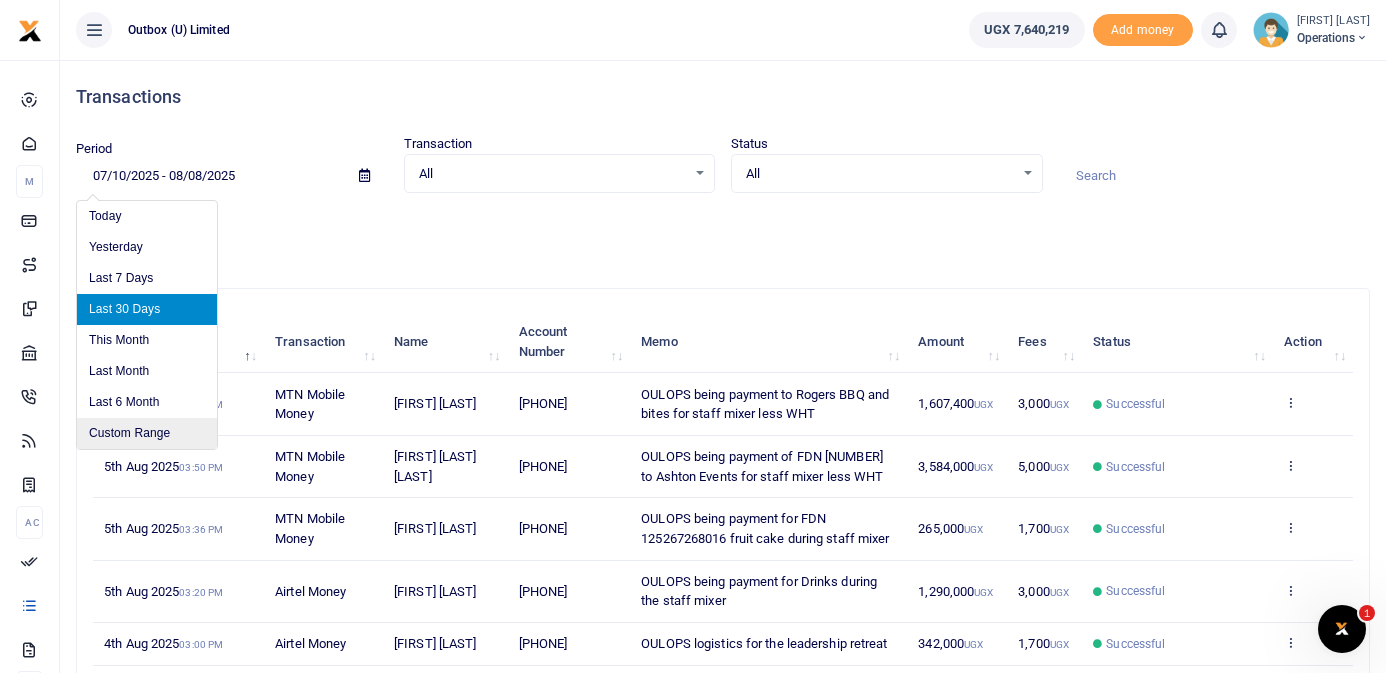 click on "Custom Range" at bounding box center [147, 433] 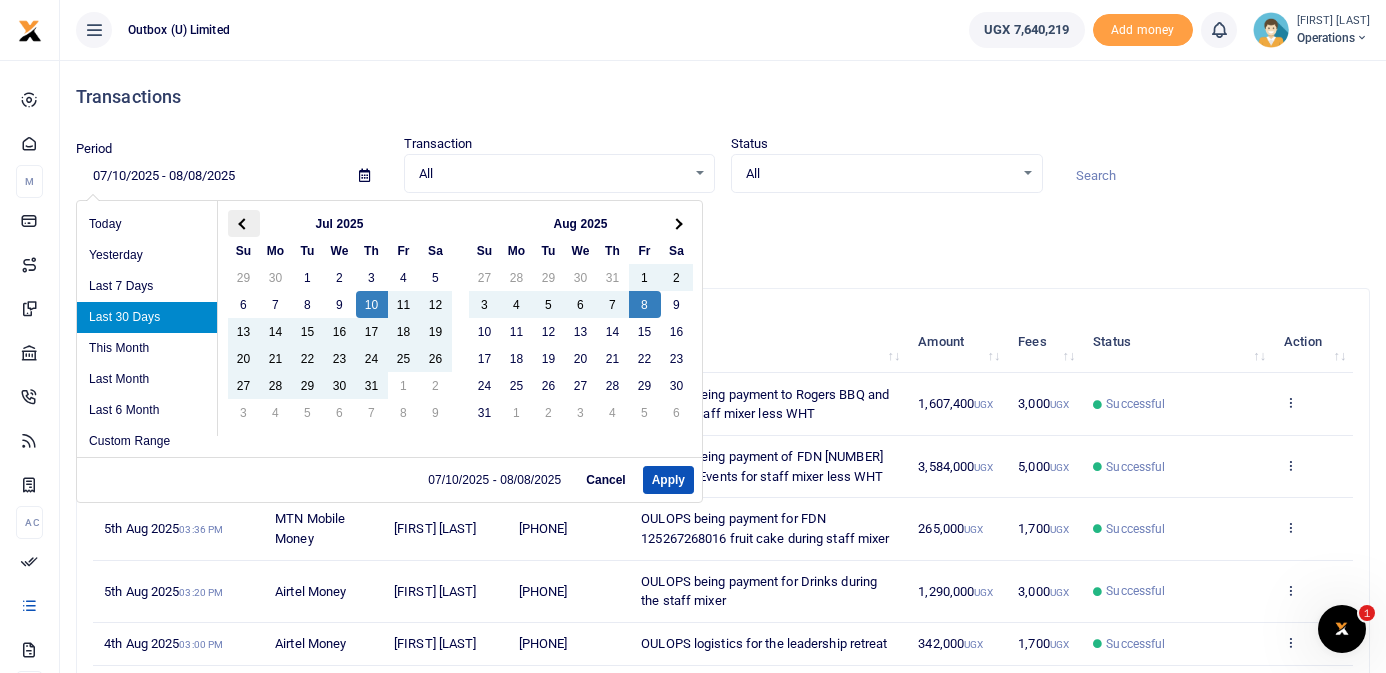 click at bounding box center [244, 223] 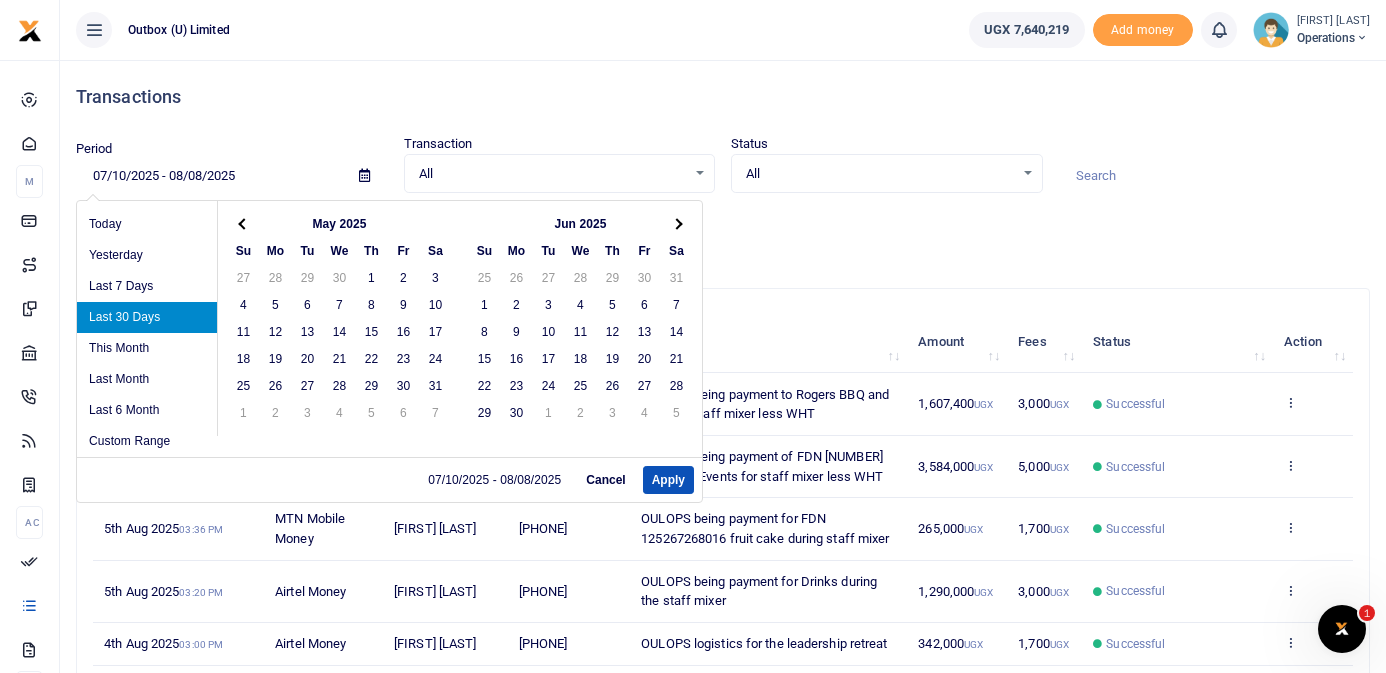 click at bounding box center [244, 223] 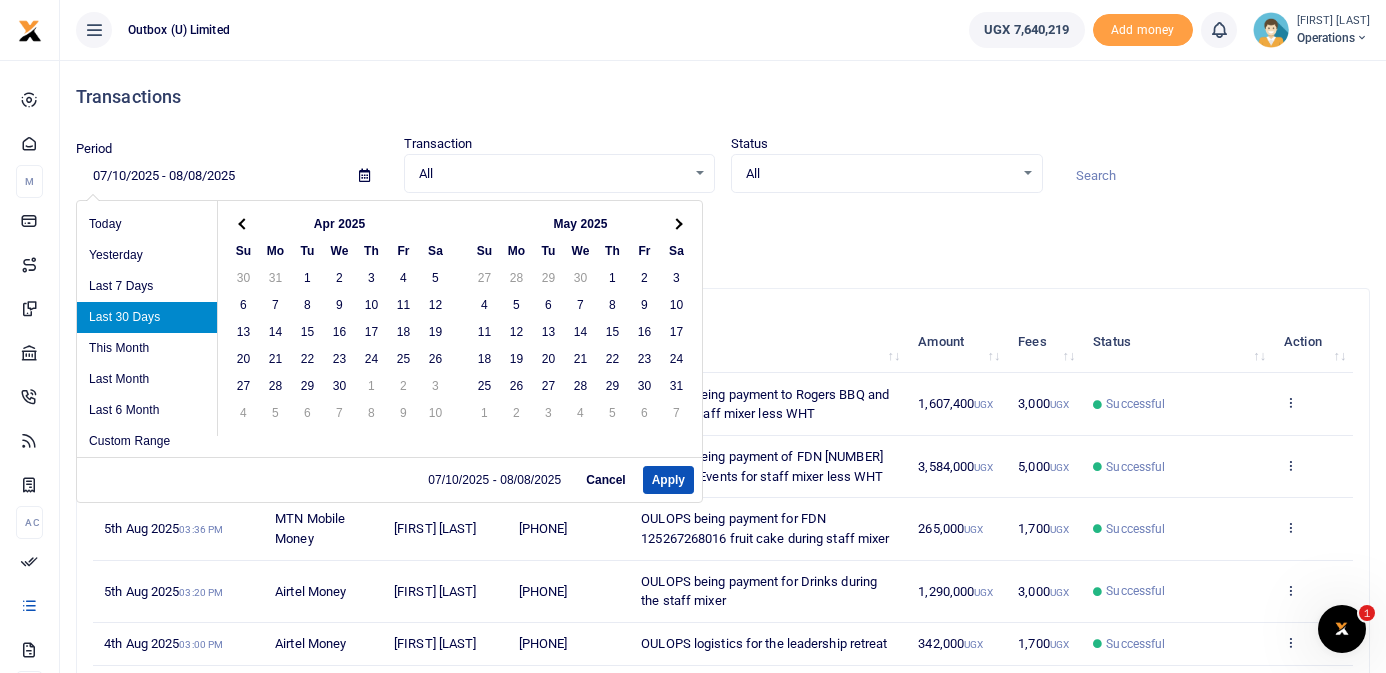 click at bounding box center [244, 223] 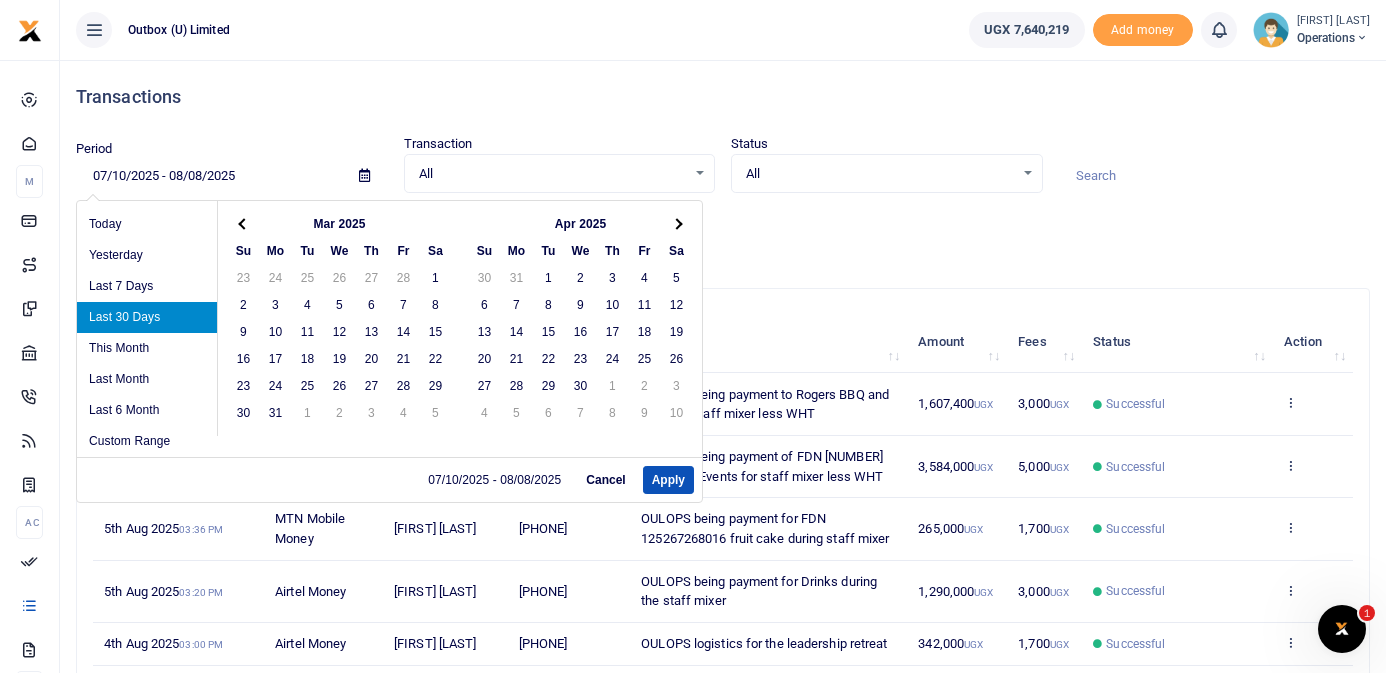 click at bounding box center [244, 223] 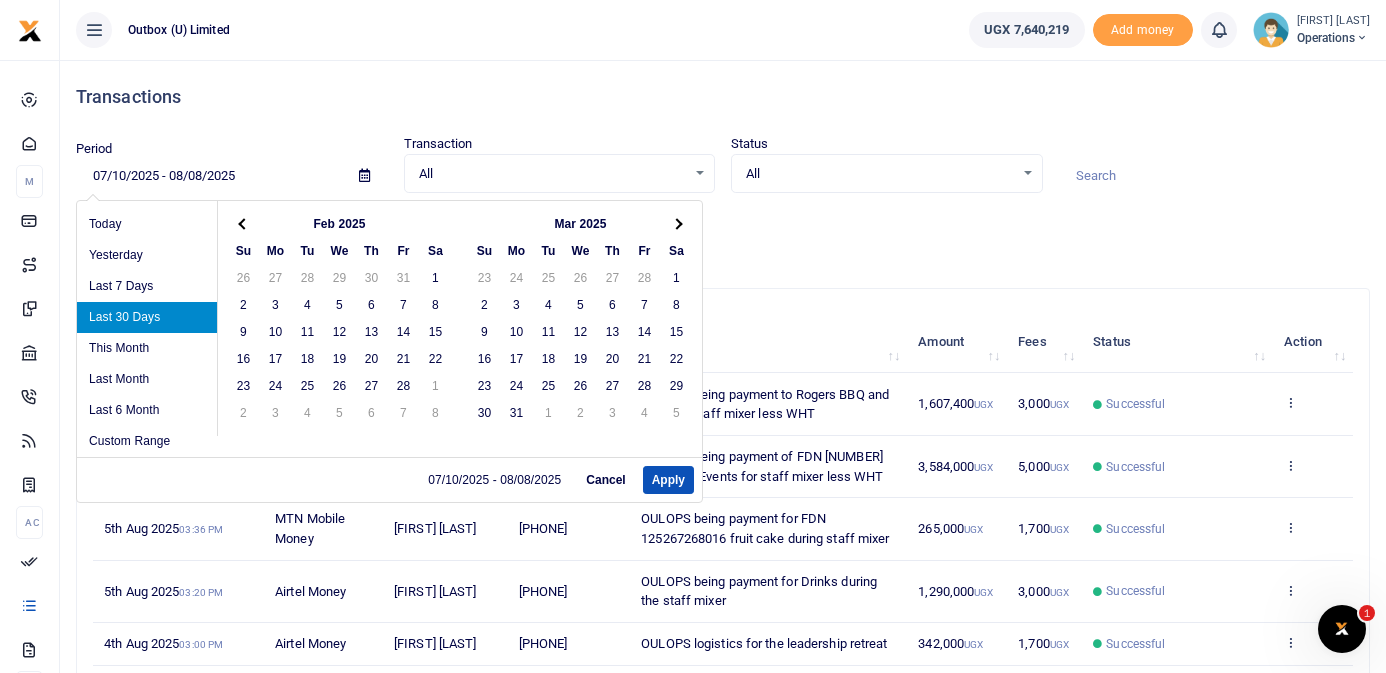 click at bounding box center (244, 223) 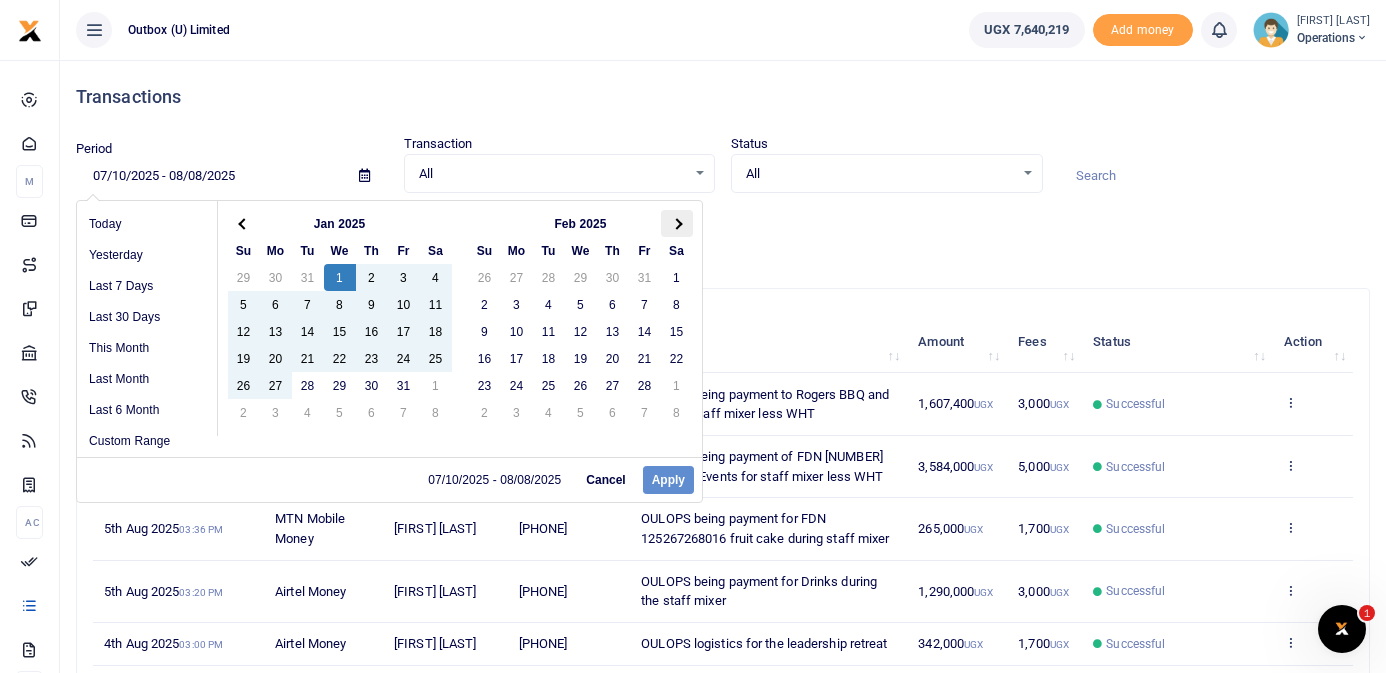 click at bounding box center [676, 223] 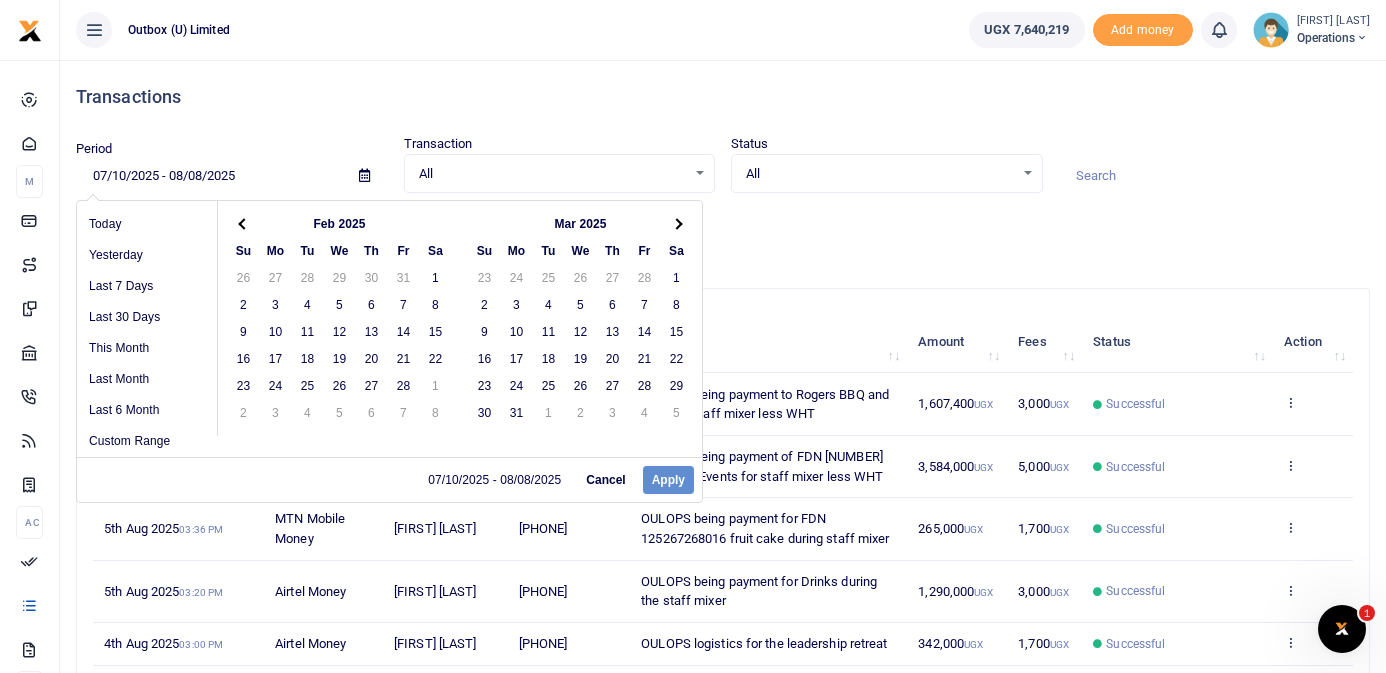 click at bounding box center [676, 223] 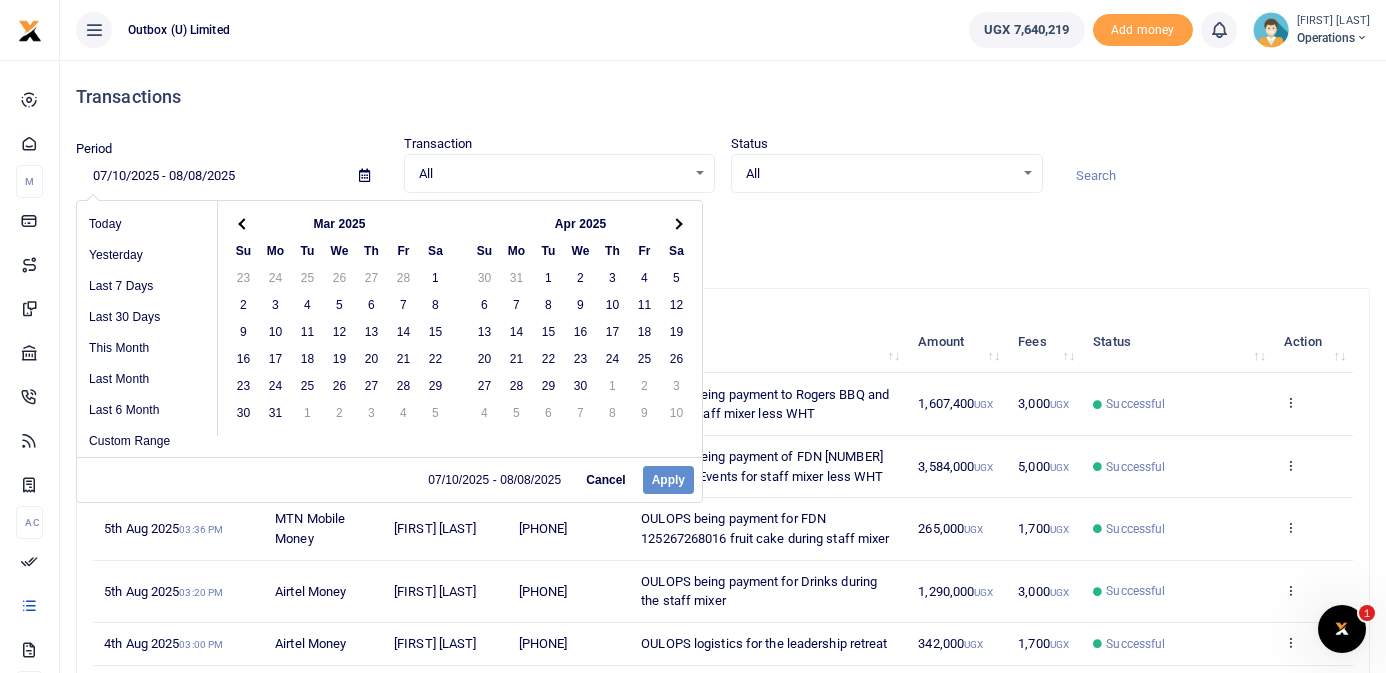 click at bounding box center [676, 223] 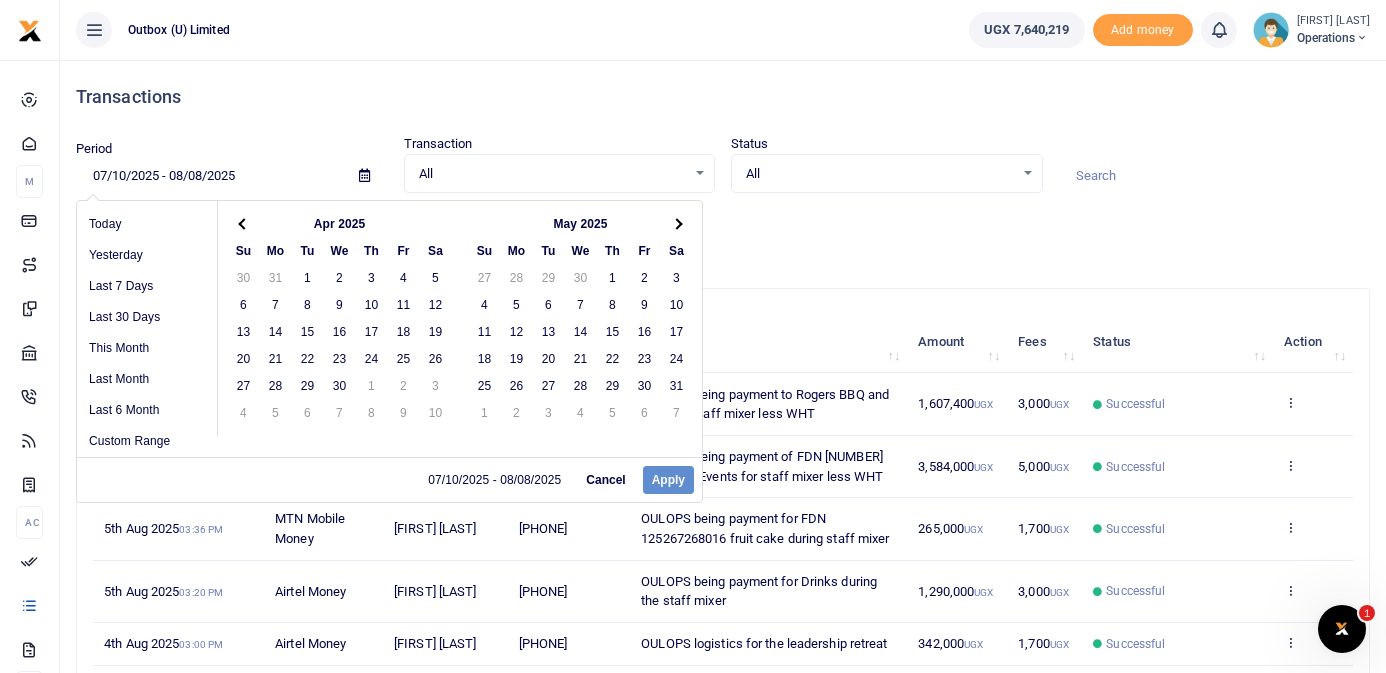 click at bounding box center (676, 223) 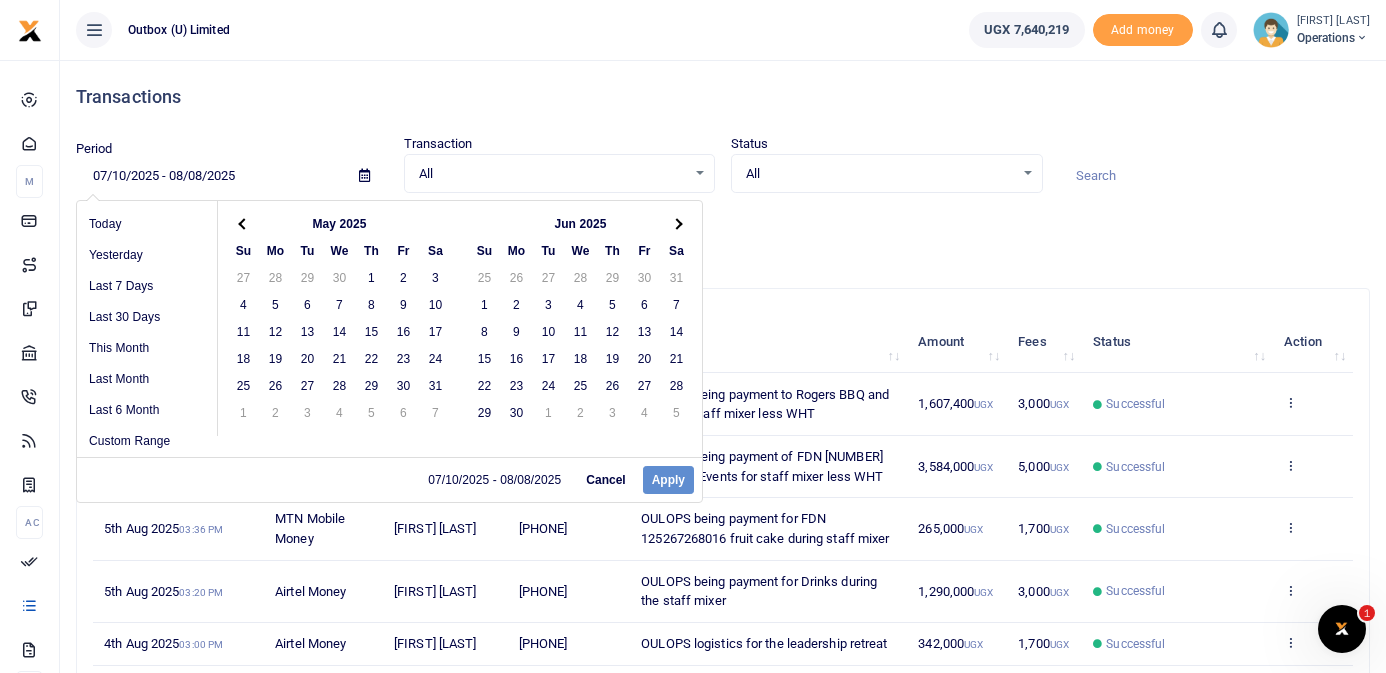 click at bounding box center [676, 223] 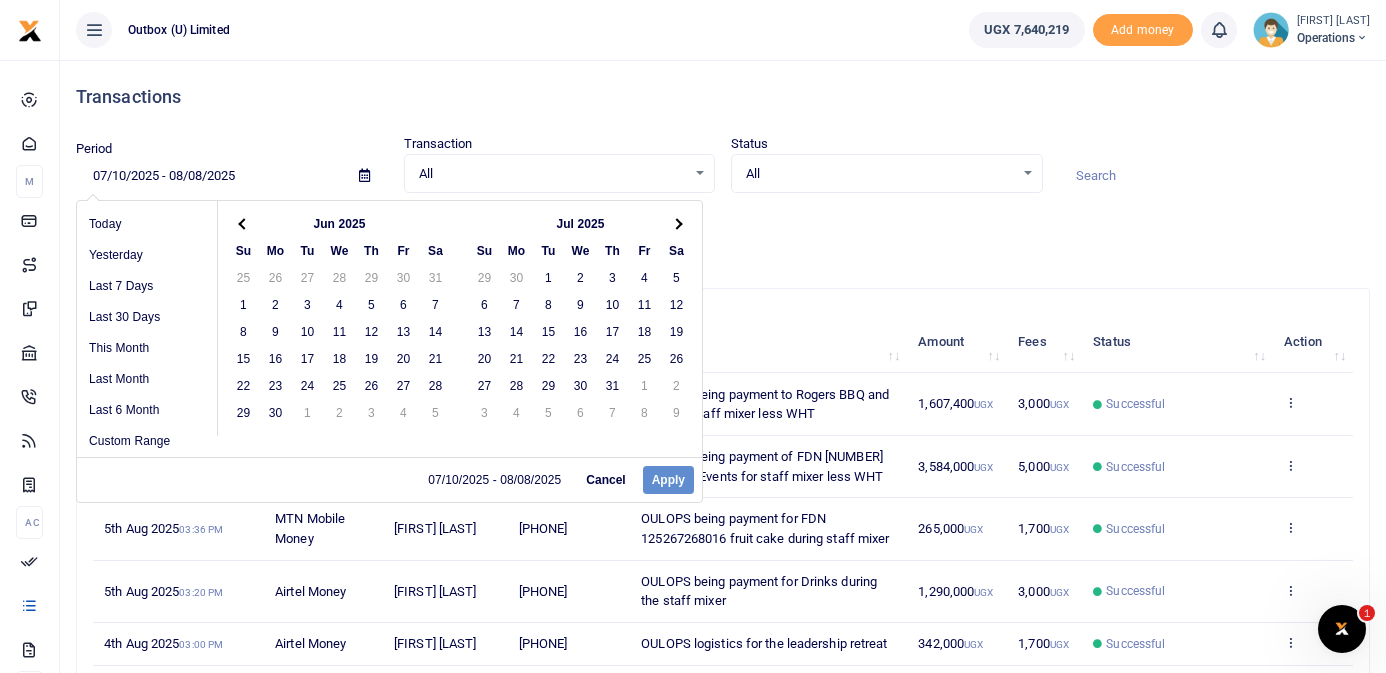 click at bounding box center (676, 223) 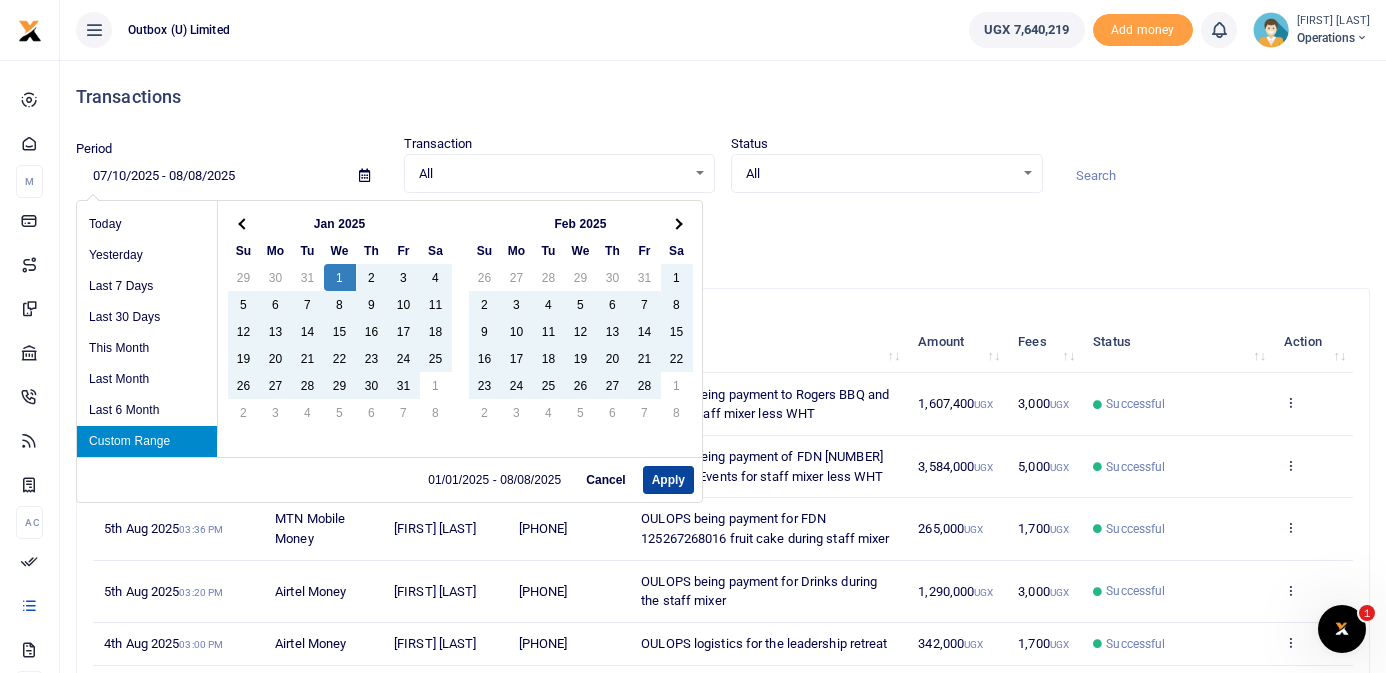 click on "Apply" at bounding box center (668, 480) 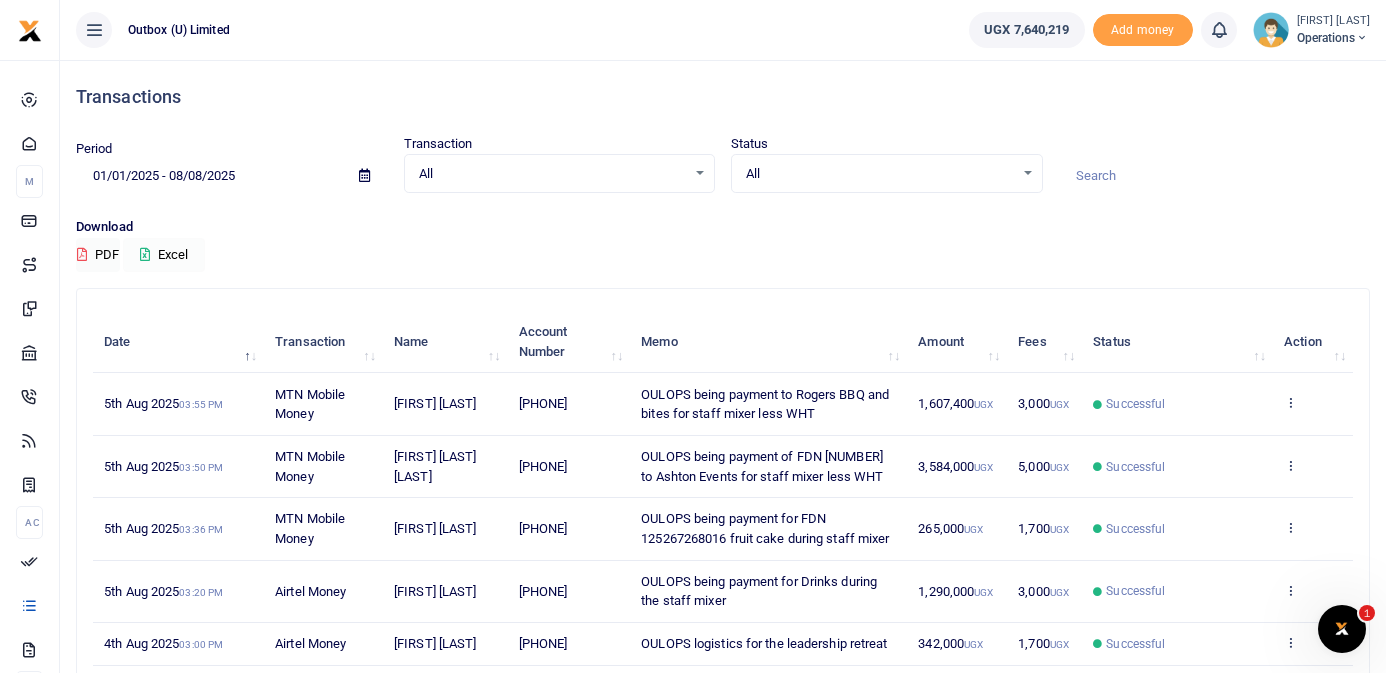 click on "Excel" at bounding box center [164, 255] 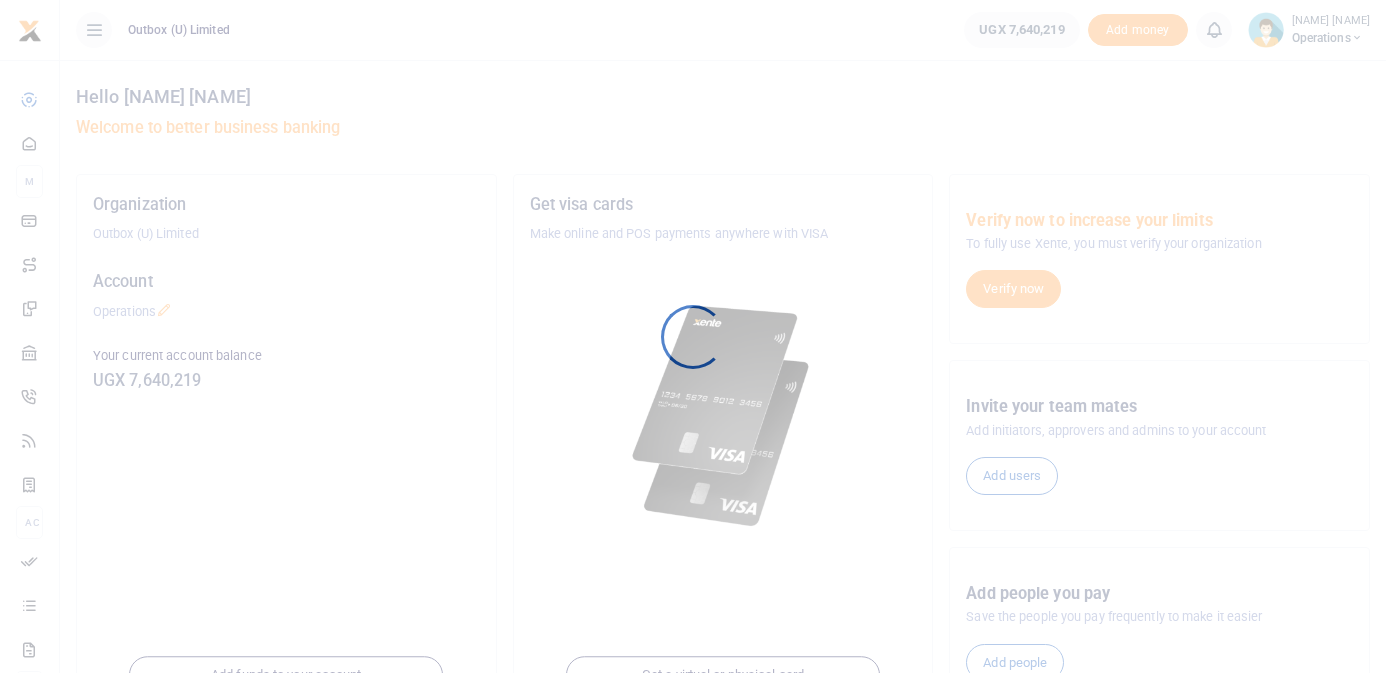 scroll, scrollTop: 0, scrollLeft: 0, axis: both 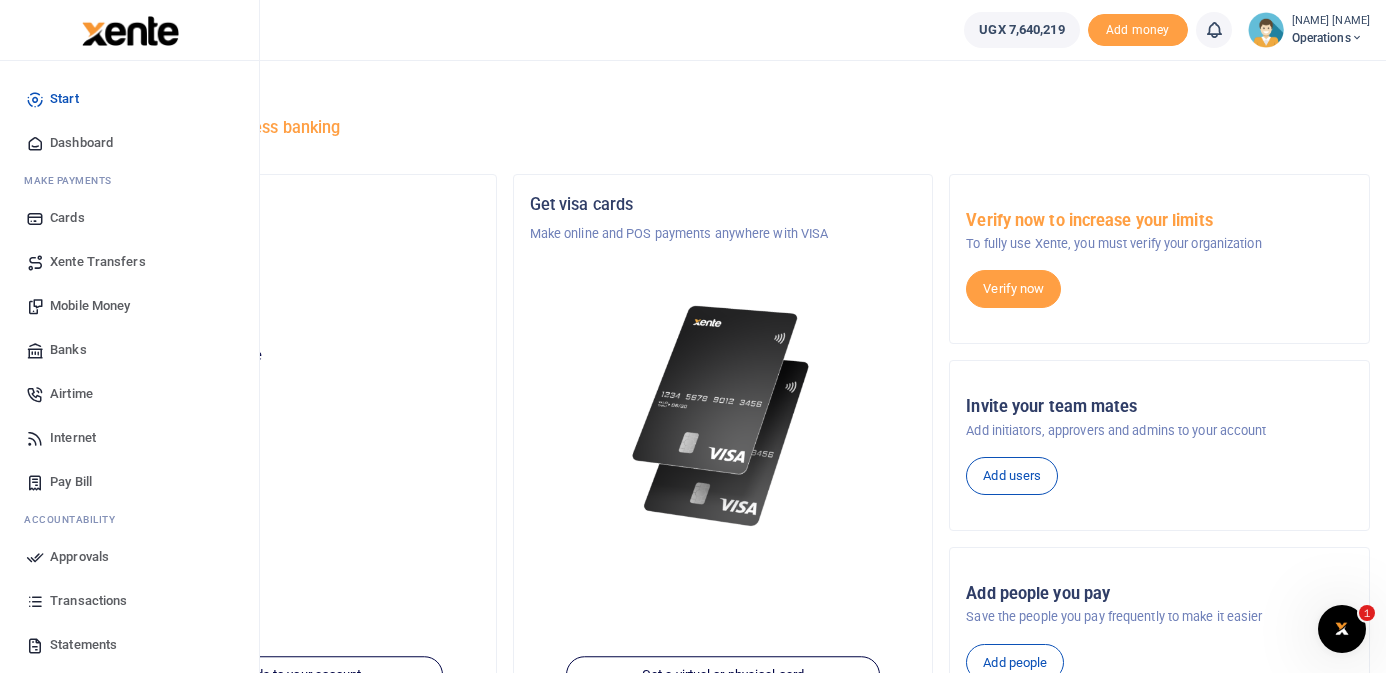 click on "Mobile Money" at bounding box center [90, 306] 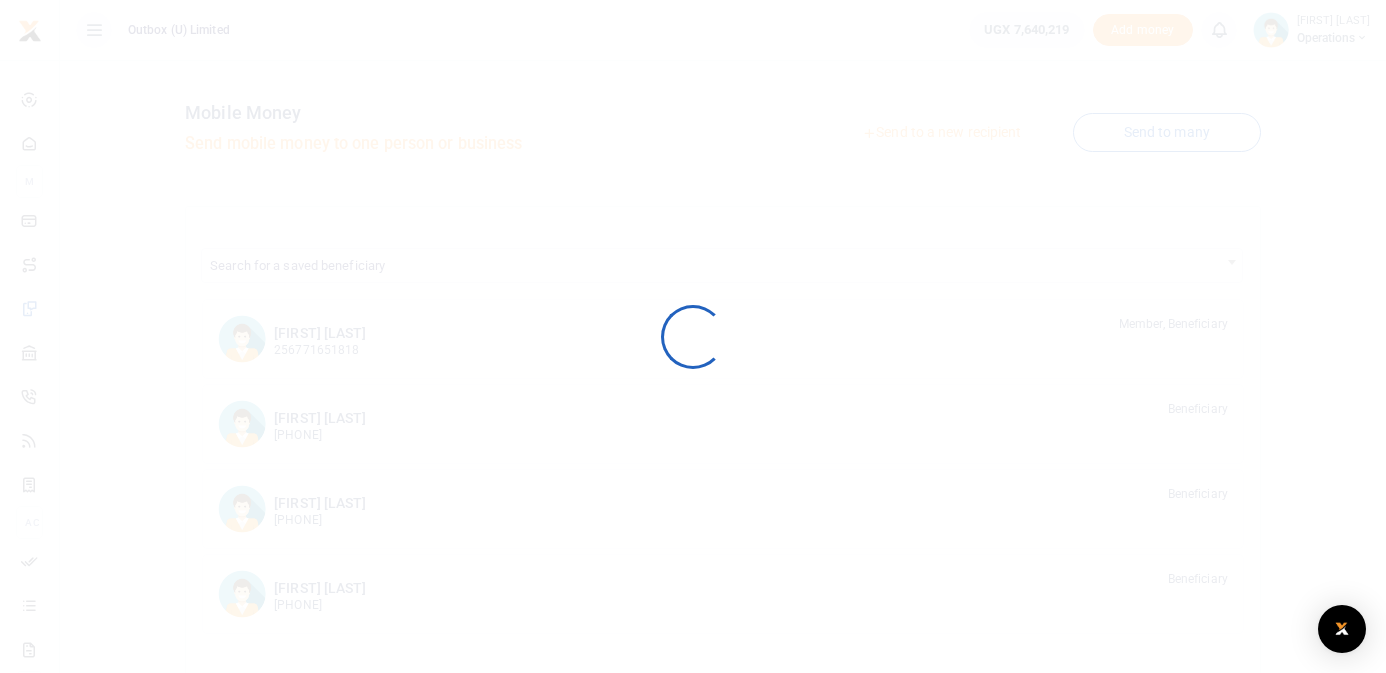 scroll, scrollTop: 0, scrollLeft: 0, axis: both 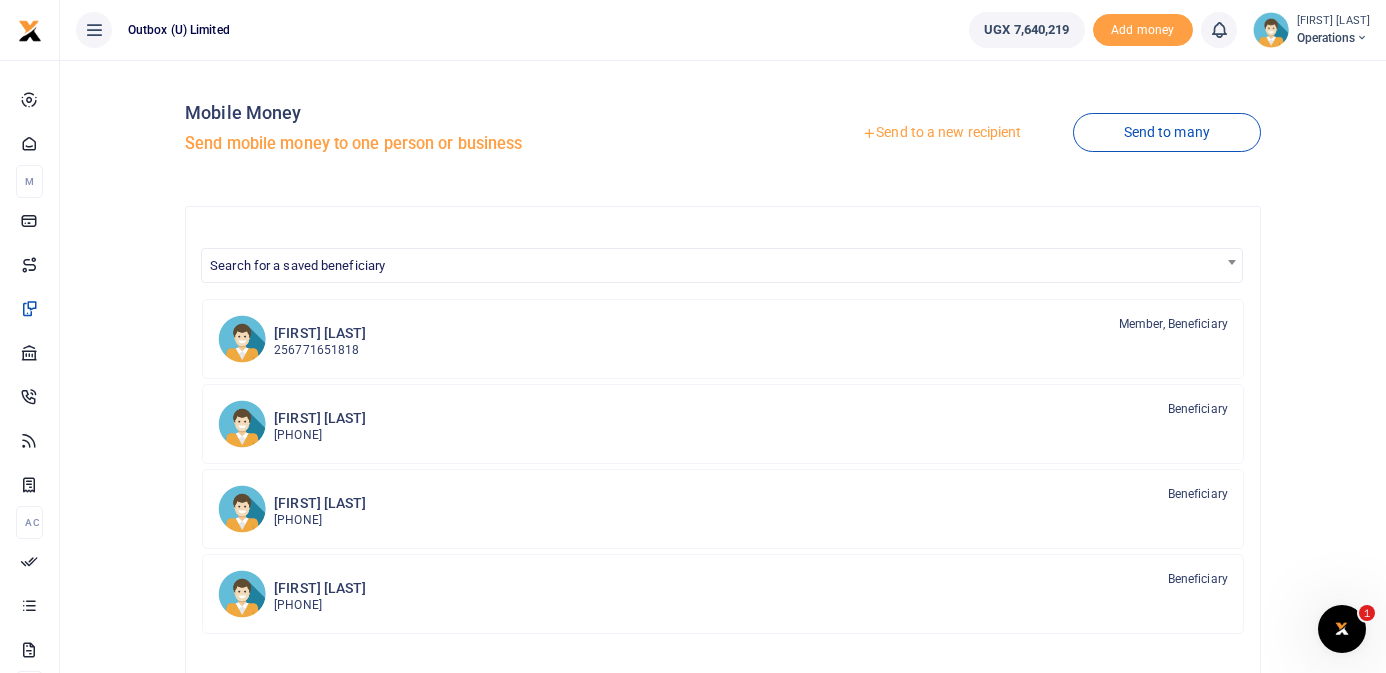 click on "Send to a new recipient" at bounding box center (941, 133) 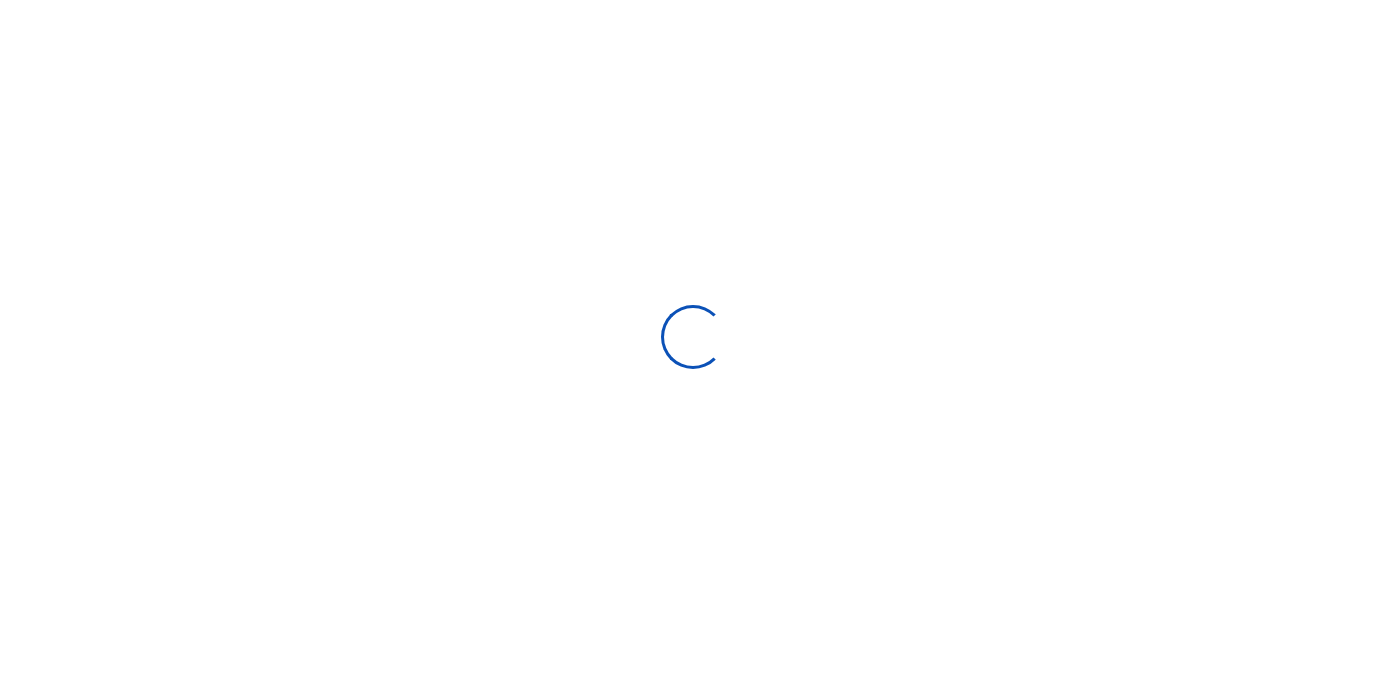 scroll, scrollTop: 0, scrollLeft: 0, axis: both 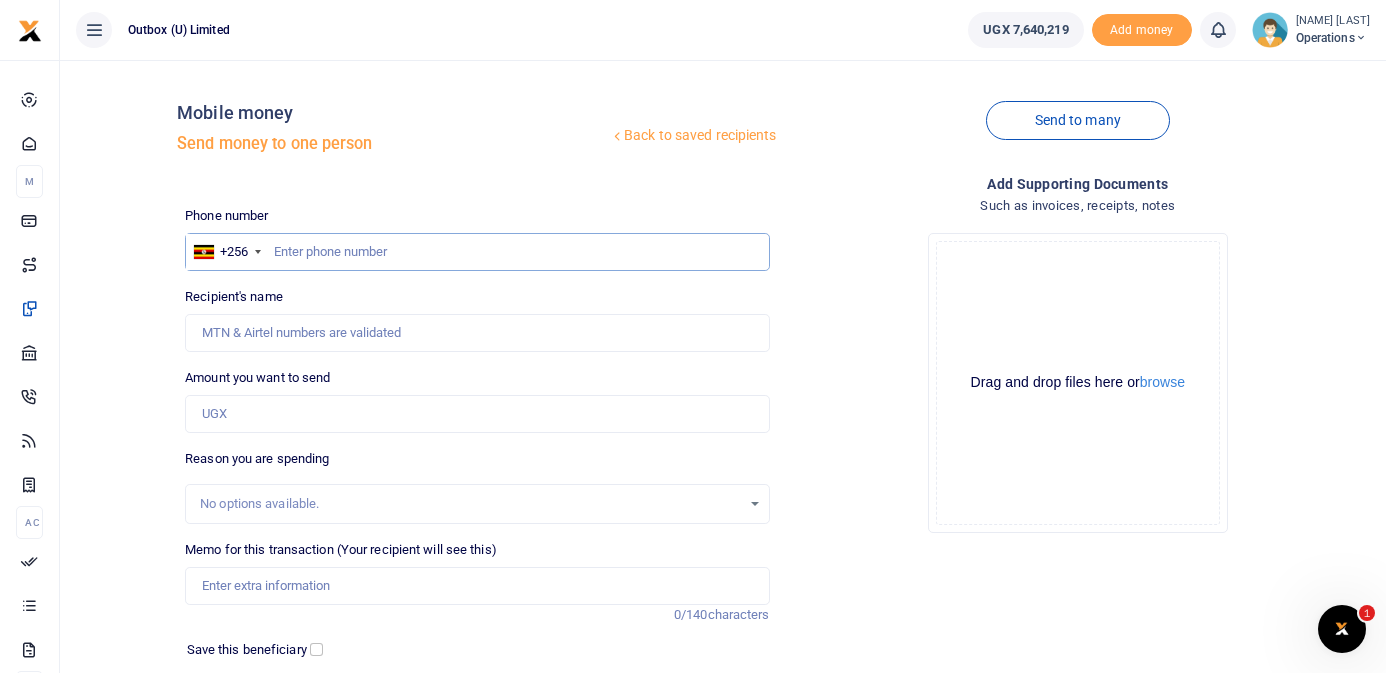 click at bounding box center (477, 252) 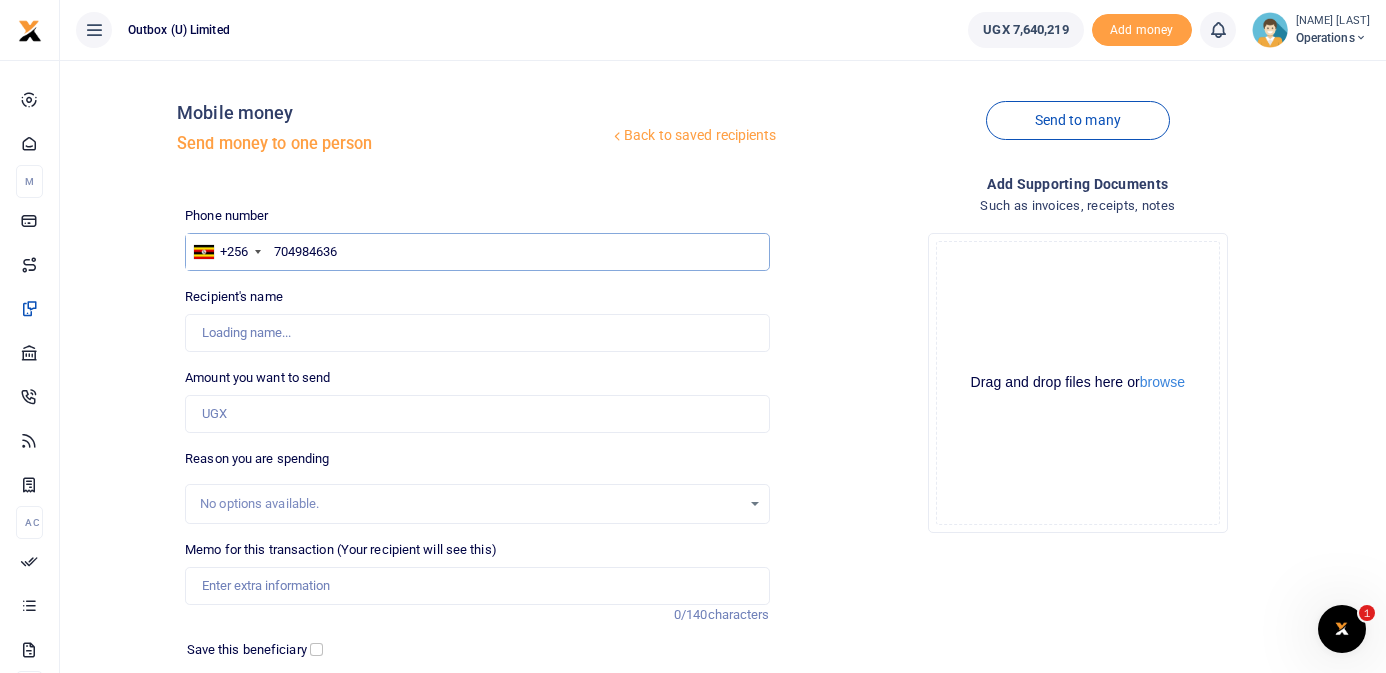 type on "704984636" 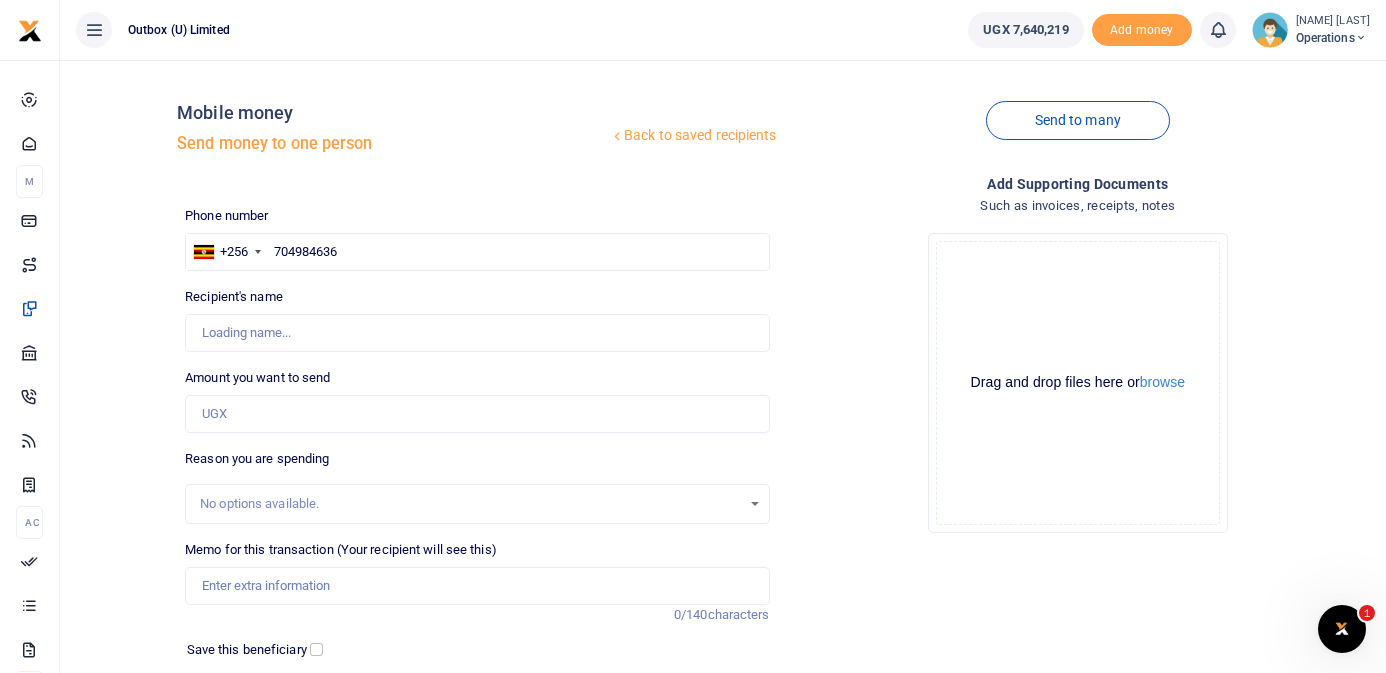 click on "Back to saved recipients
Mobile money
Send money to one person" at bounding box center [477, 133] 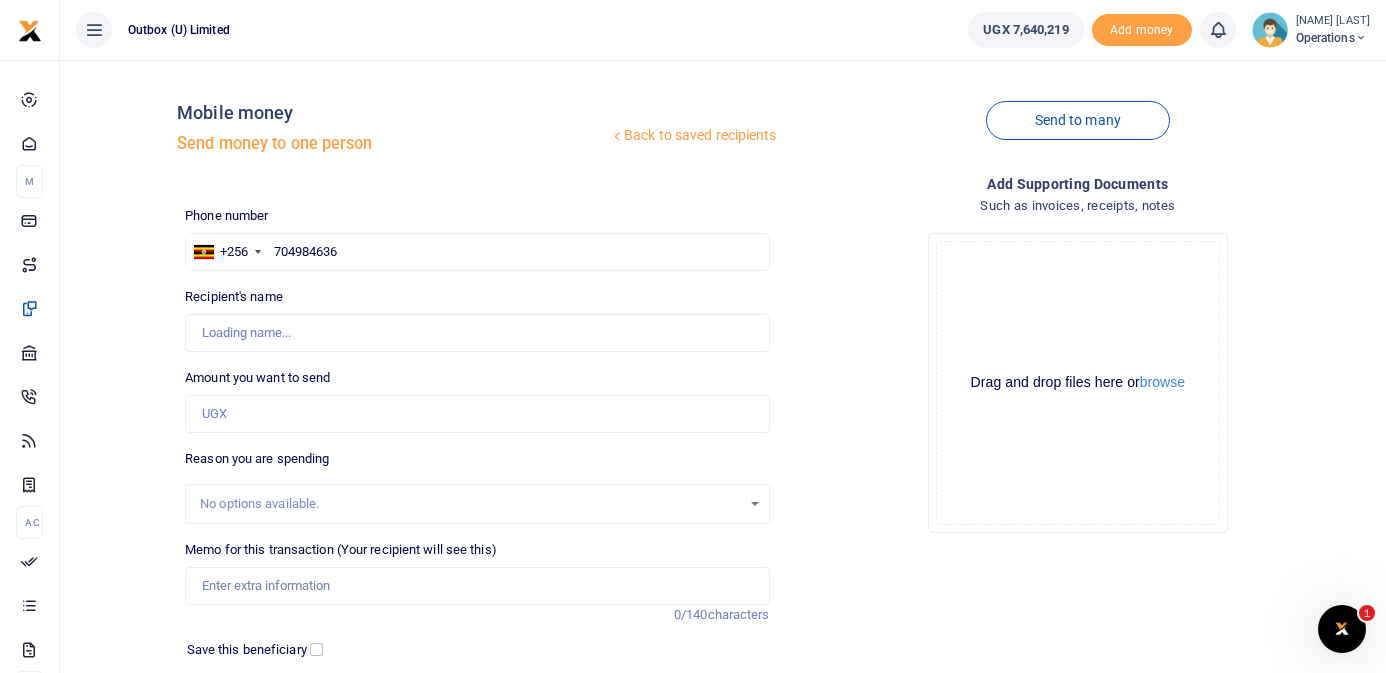 type on "[NAME] [LAST]" 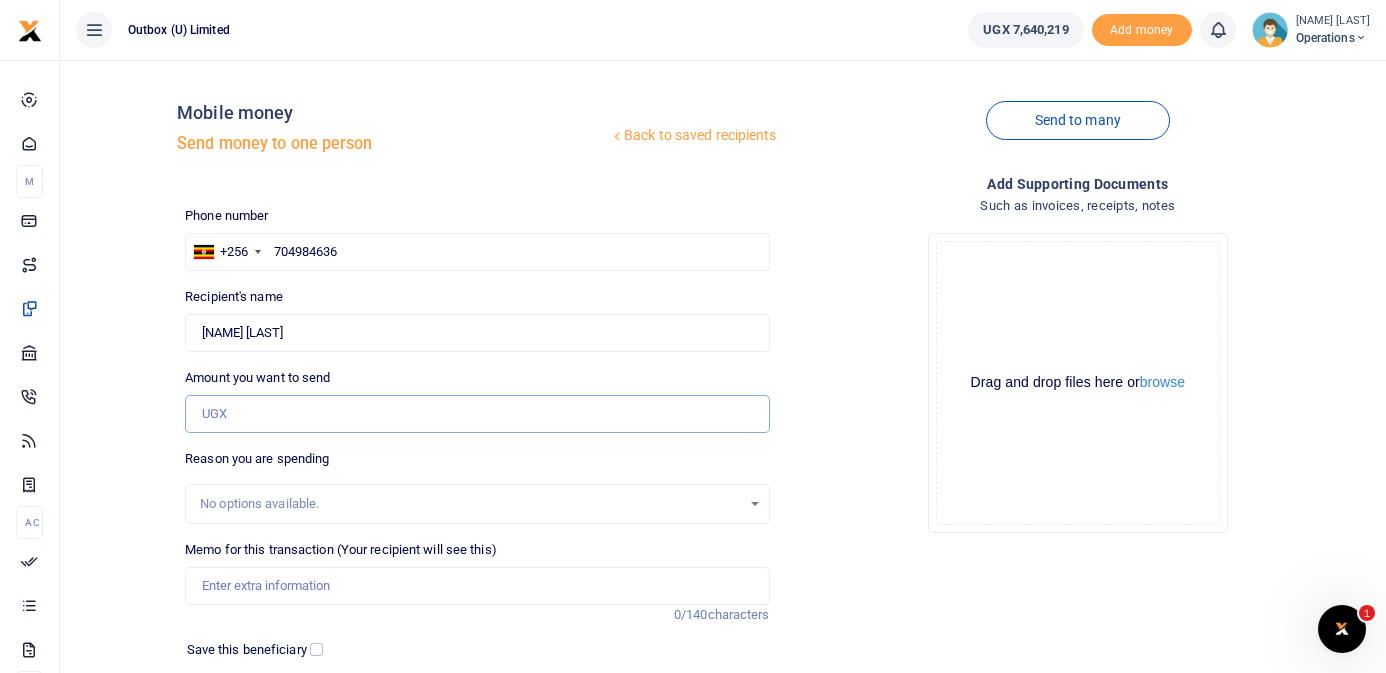 click on "Amount you want to send" at bounding box center [477, 414] 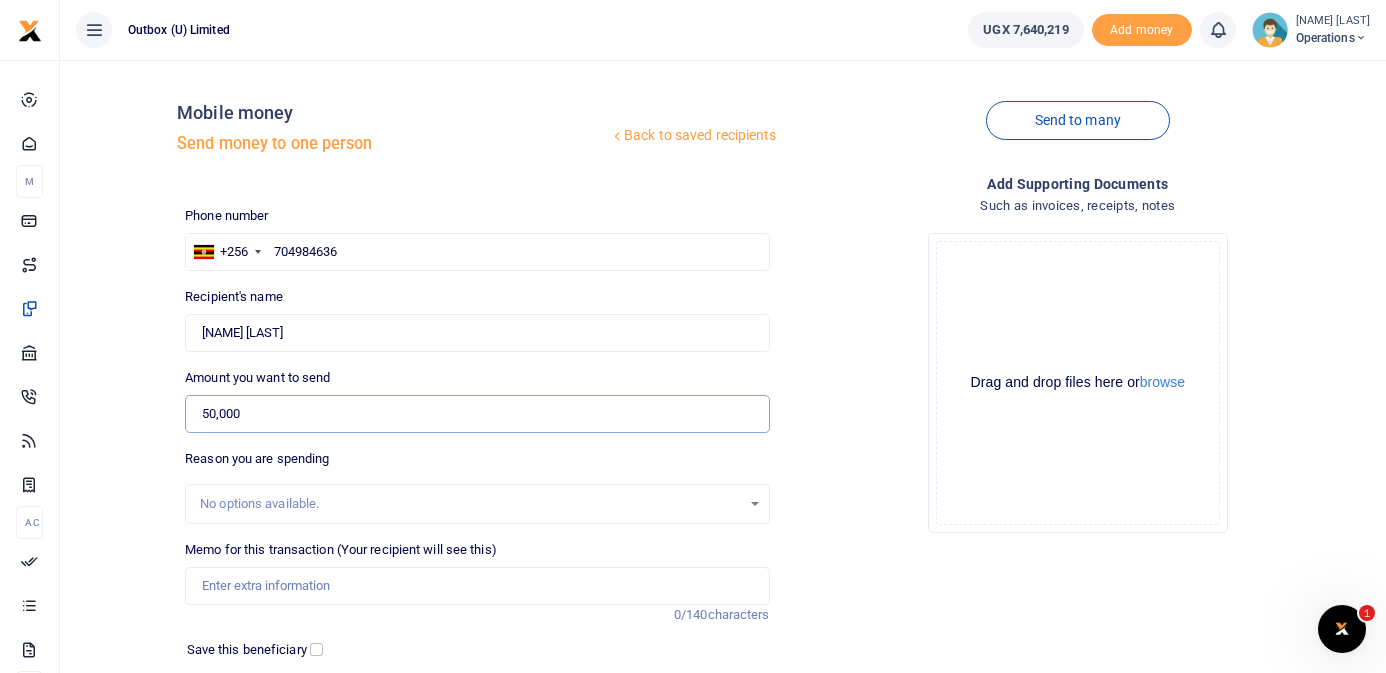 type on "50,000" 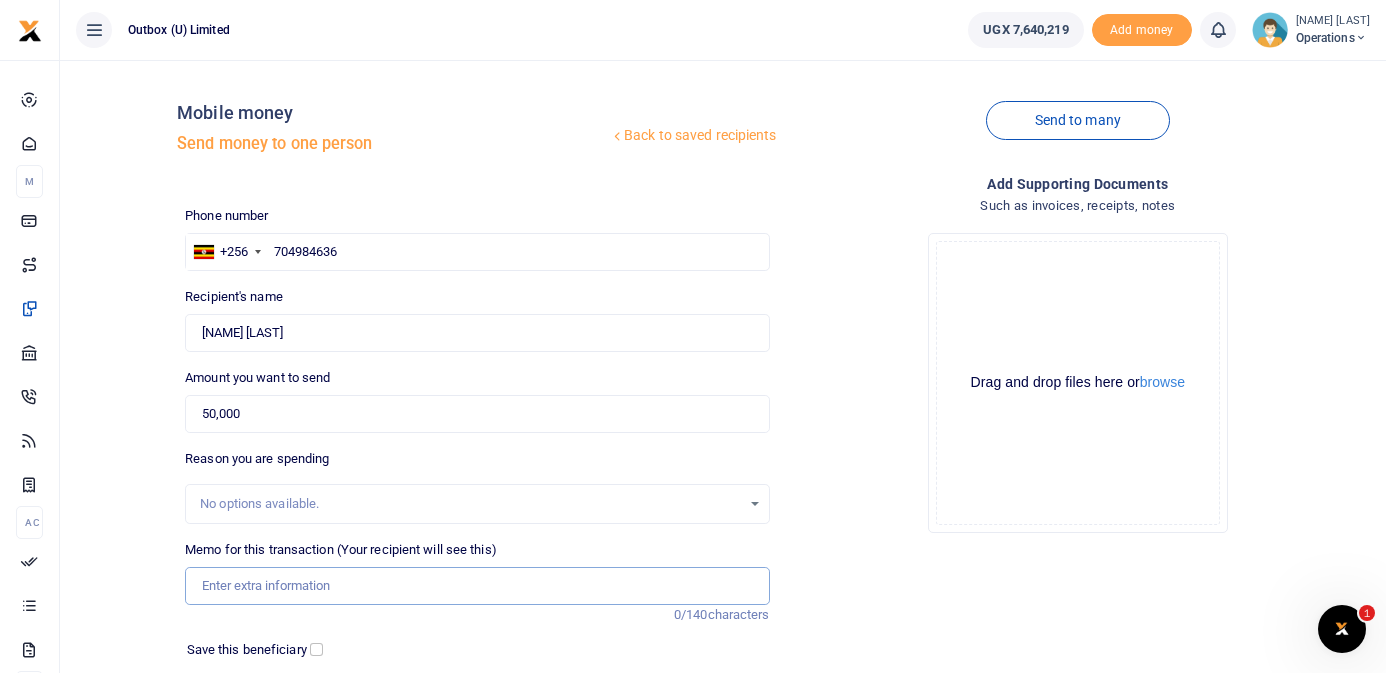 click on "Memo for this transaction (Your recipient will see this)" at bounding box center [477, 586] 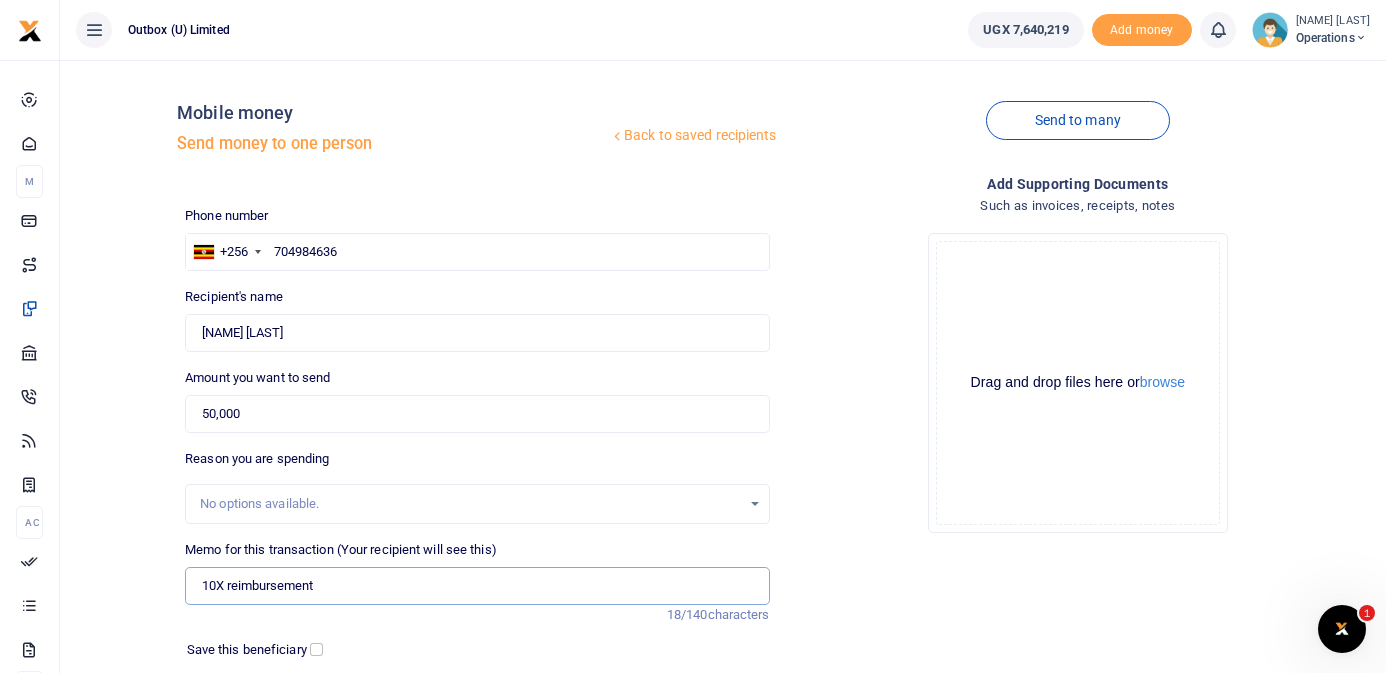 paste on "Busia trip with [NAME] and [NAME]" 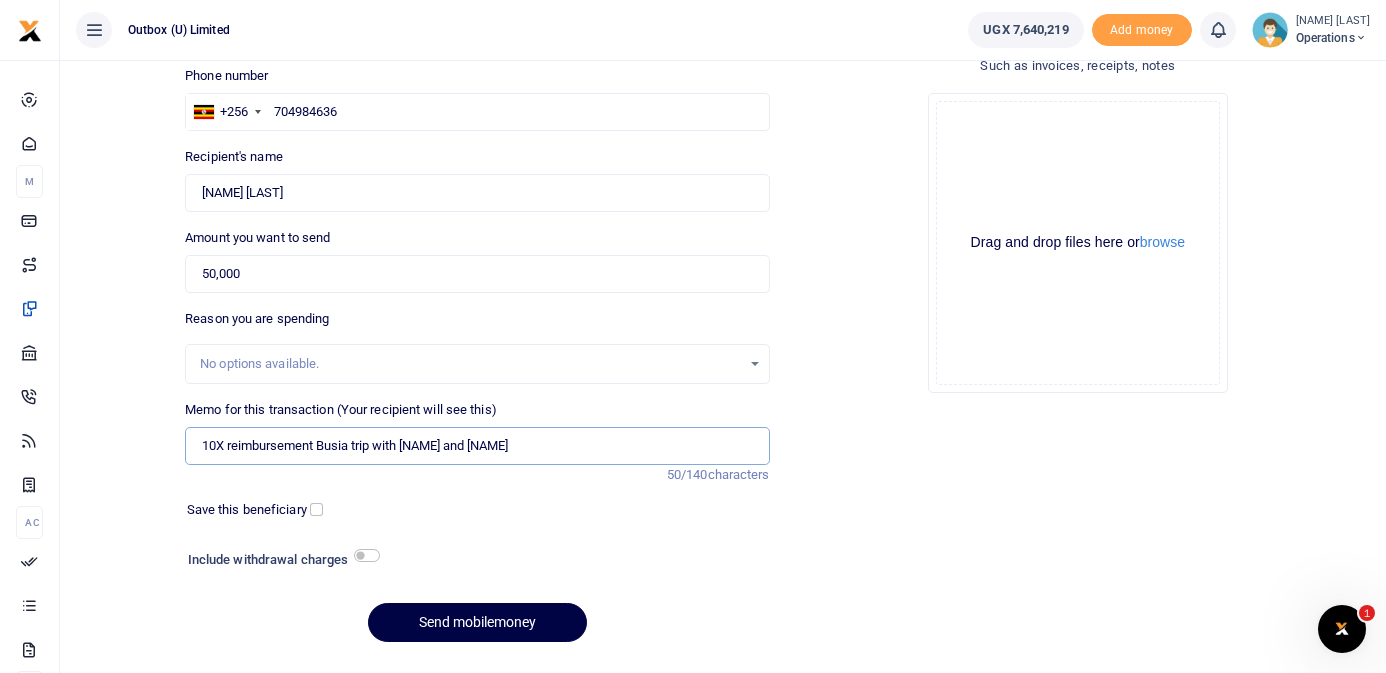 scroll, scrollTop: 143, scrollLeft: 0, axis: vertical 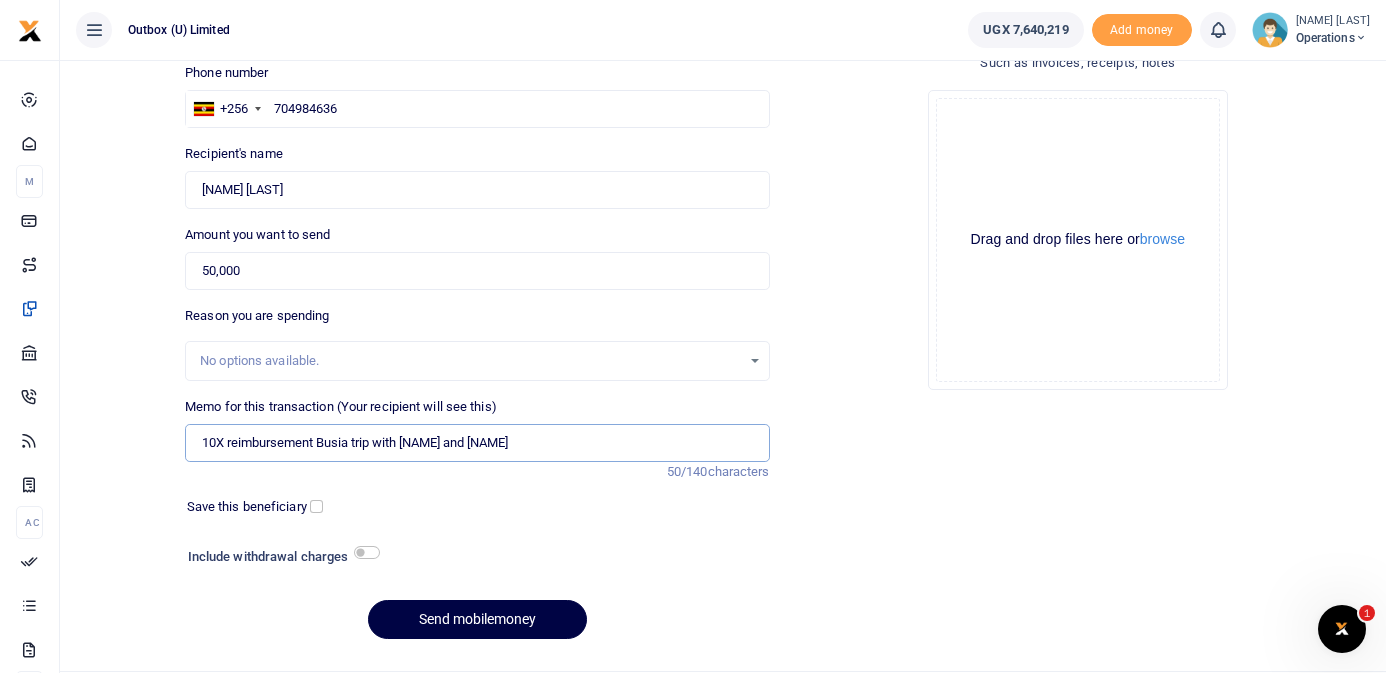 type on "10X reimbursement Busia trip with [NAME] and [NAME]" 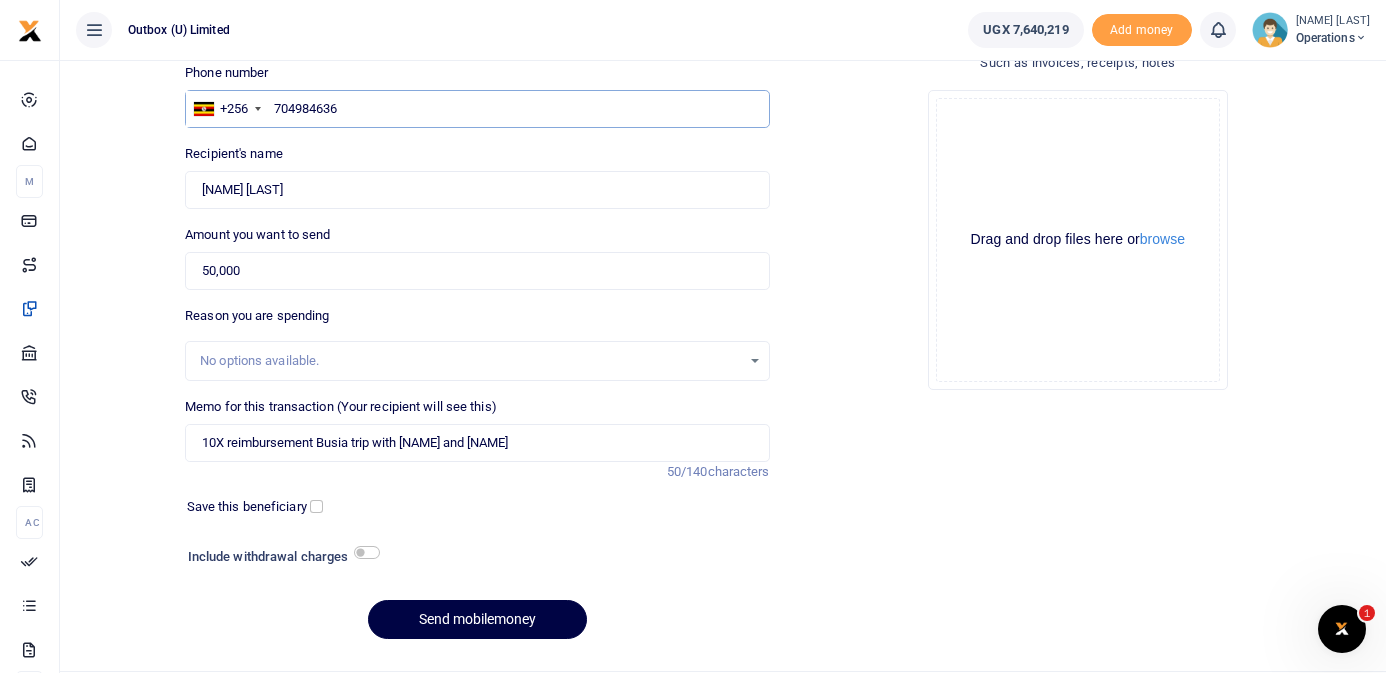 drag, startPoint x: 359, startPoint y: 104, endPoint x: 275, endPoint y: 103, distance: 84.00595 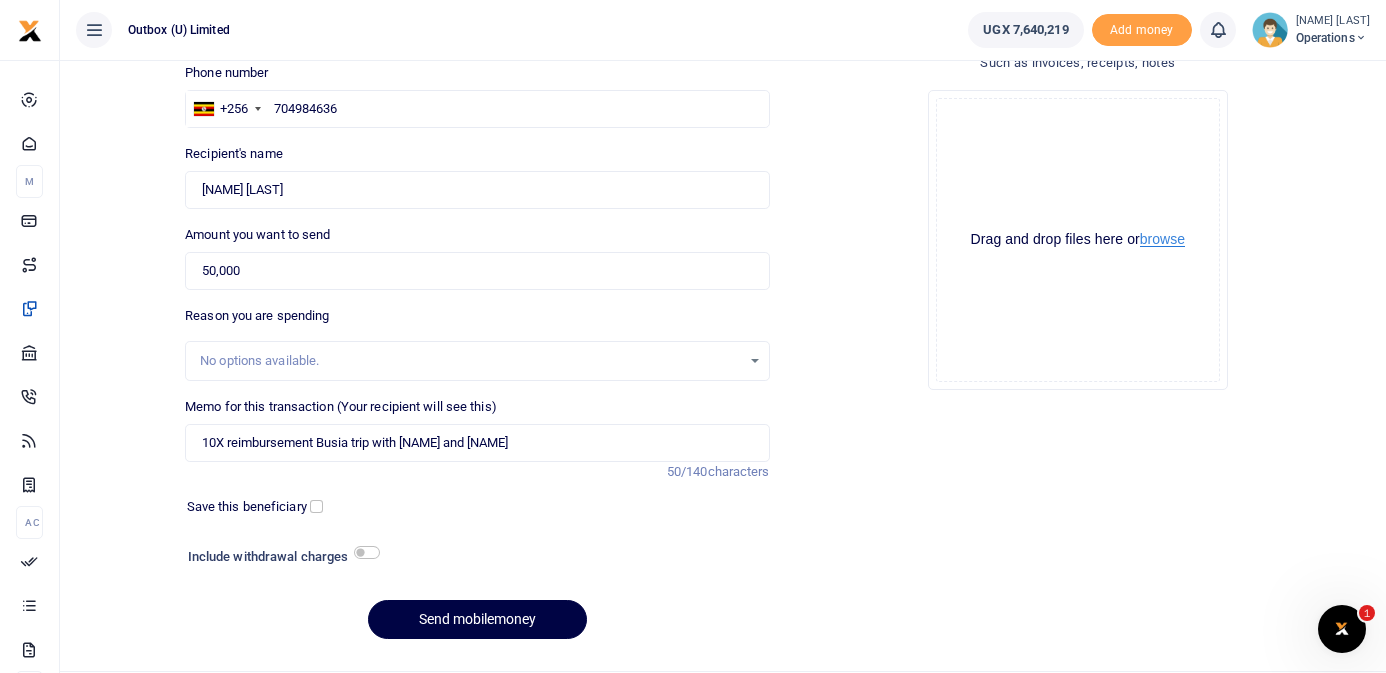 click on "browse" at bounding box center (1162, 239) 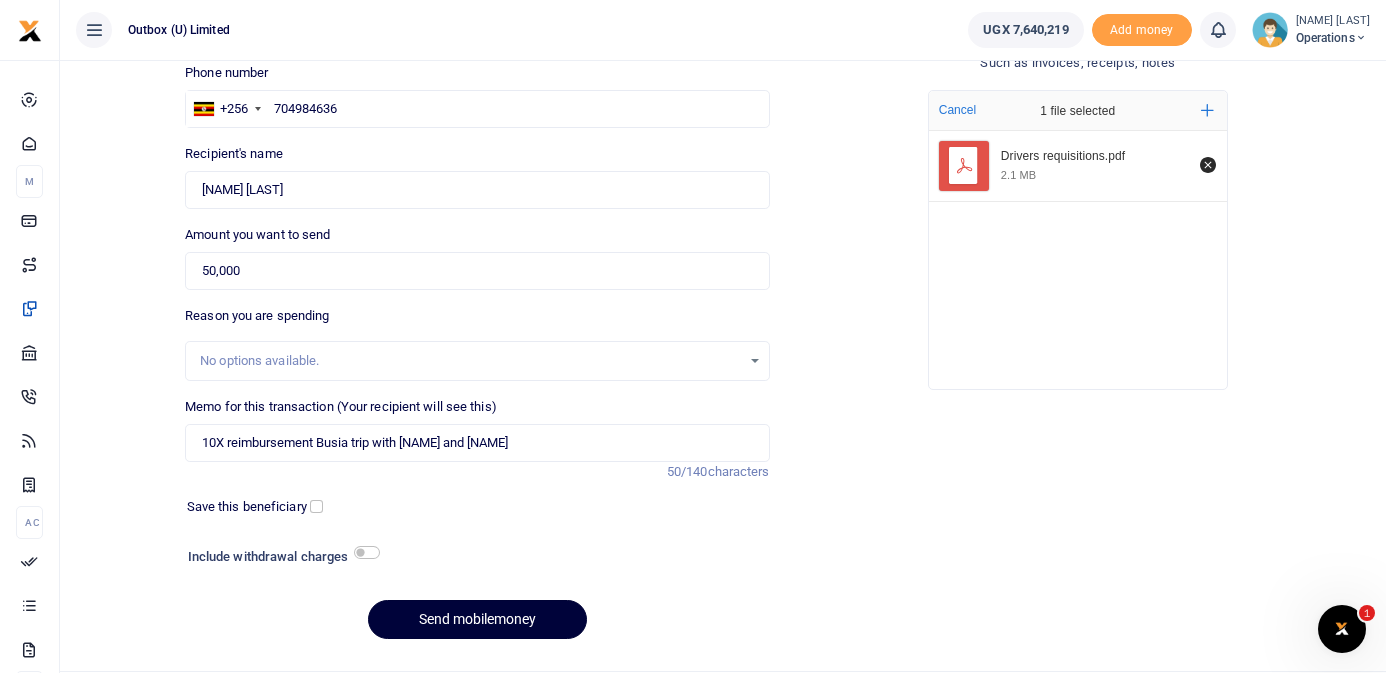 click on "Send mobilemoney" at bounding box center [477, 619] 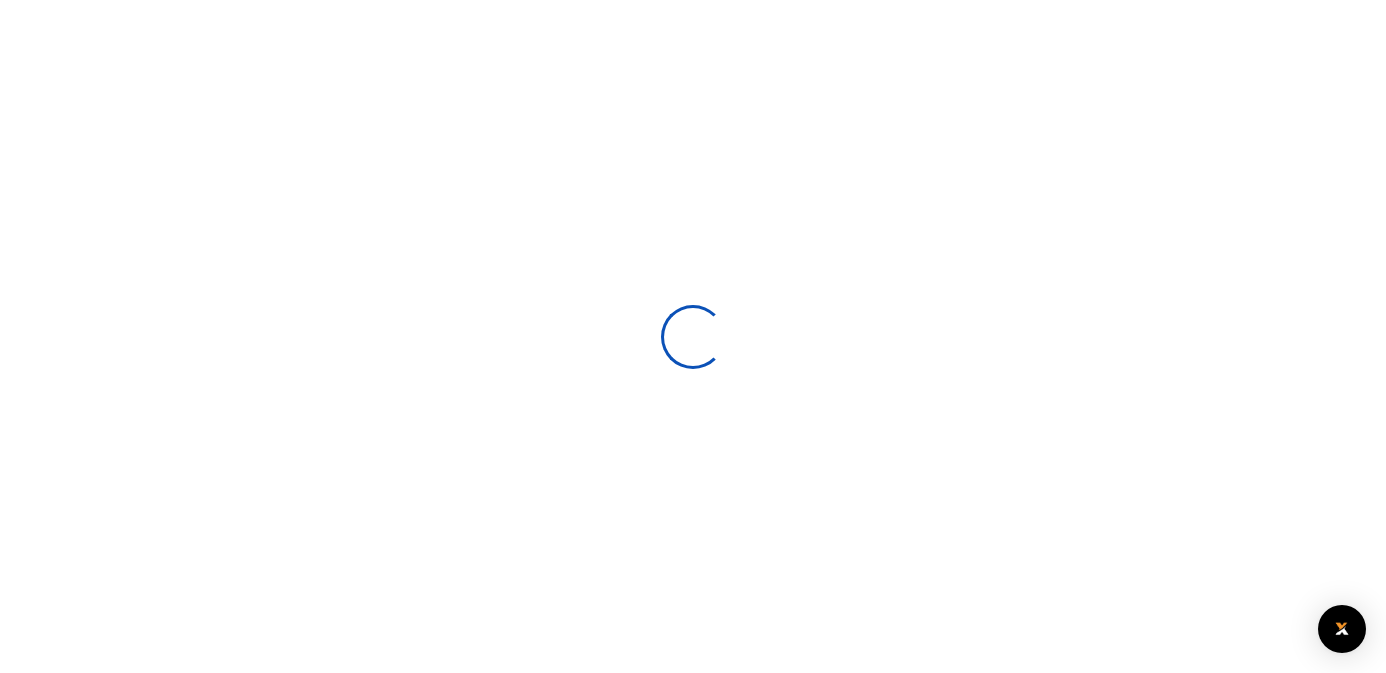 scroll, scrollTop: 143, scrollLeft: 0, axis: vertical 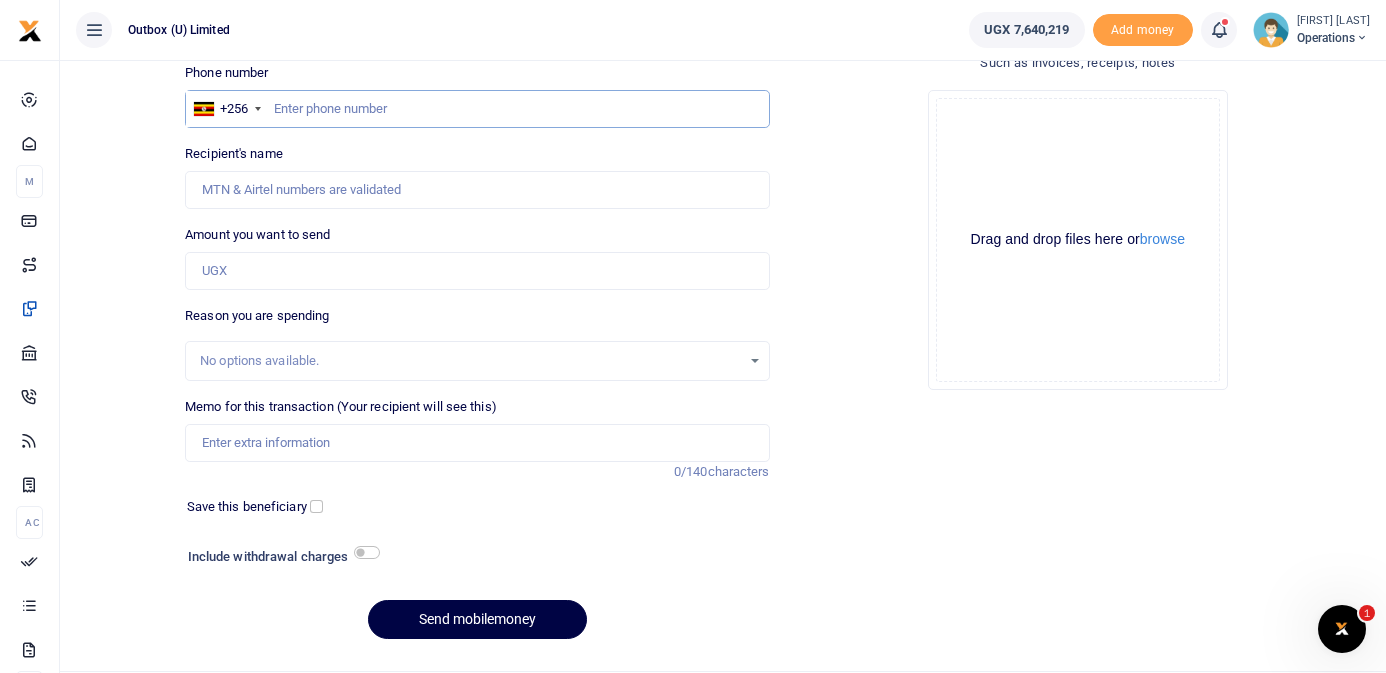 click at bounding box center [477, 109] 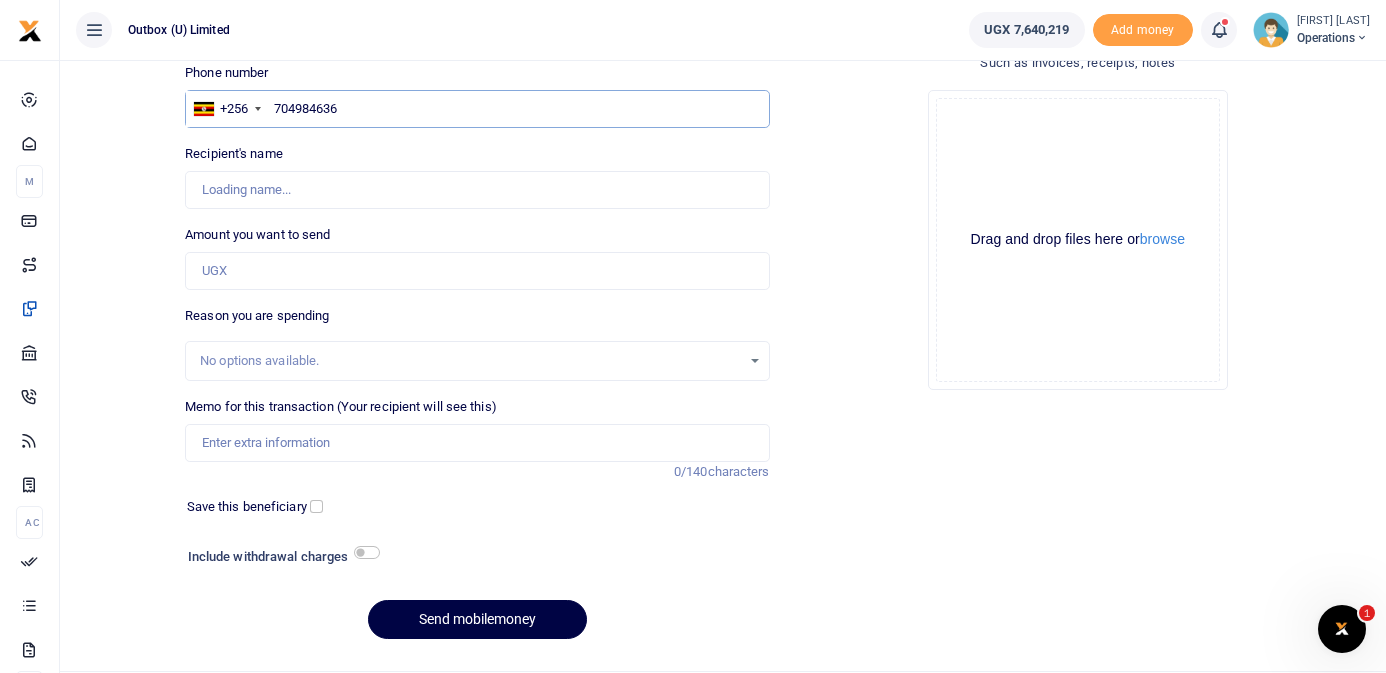 type on "704984636" 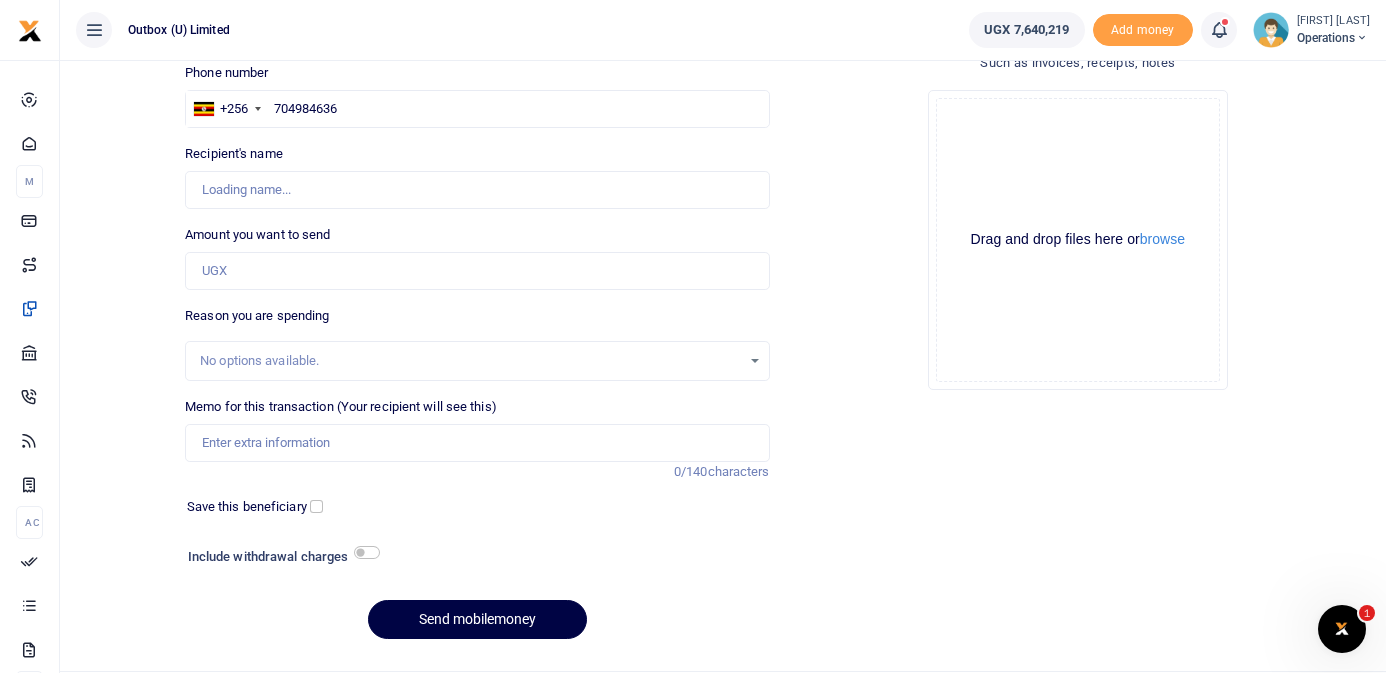 click on "Drop your files here Drag and drop files here or  browse Powered by  Uppy" at bounding box center [1078, 240] 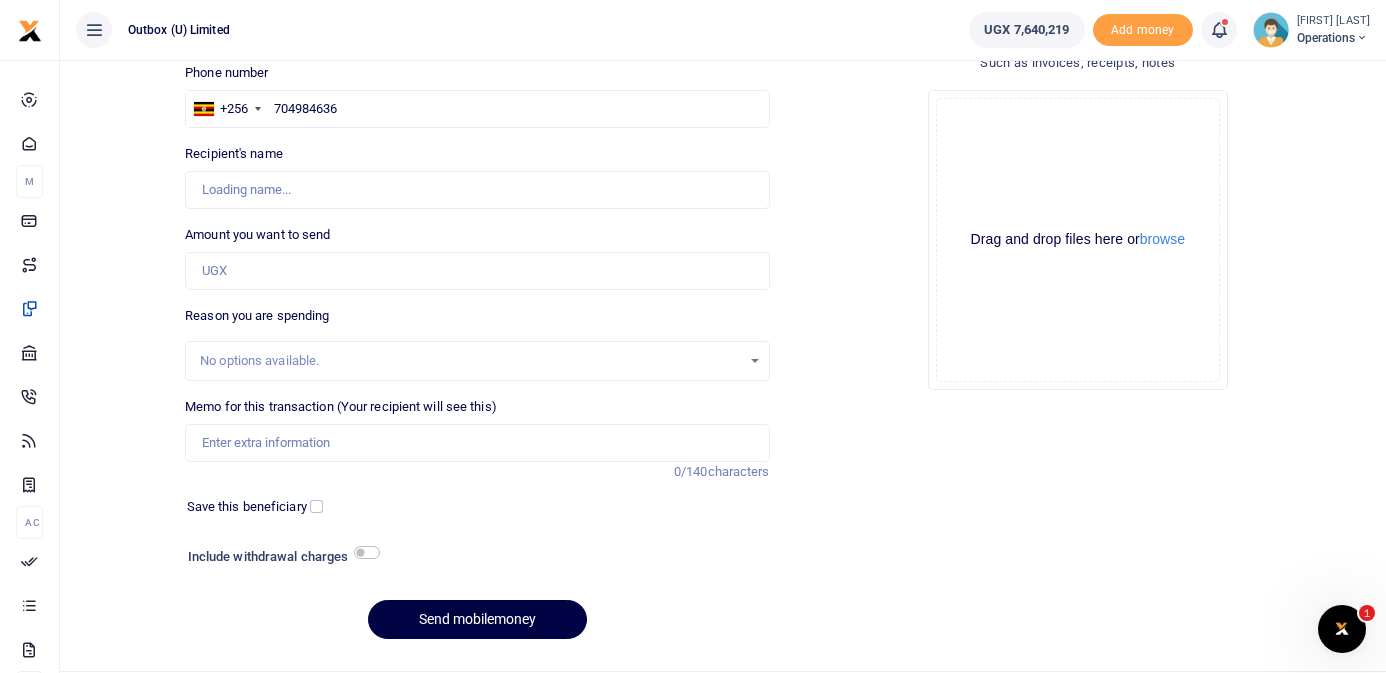 type on "[FIRST] [LAST]" 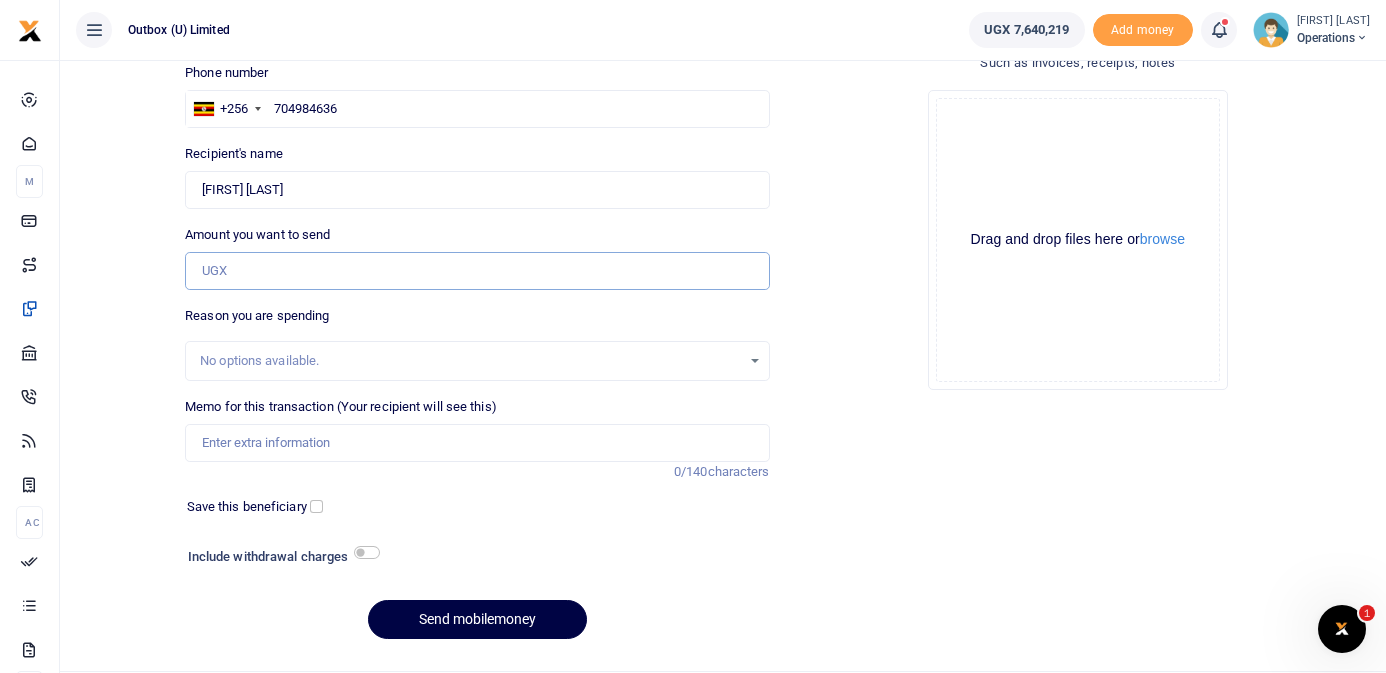 click on "Amount you want to send" at bounding box center [477, 271] 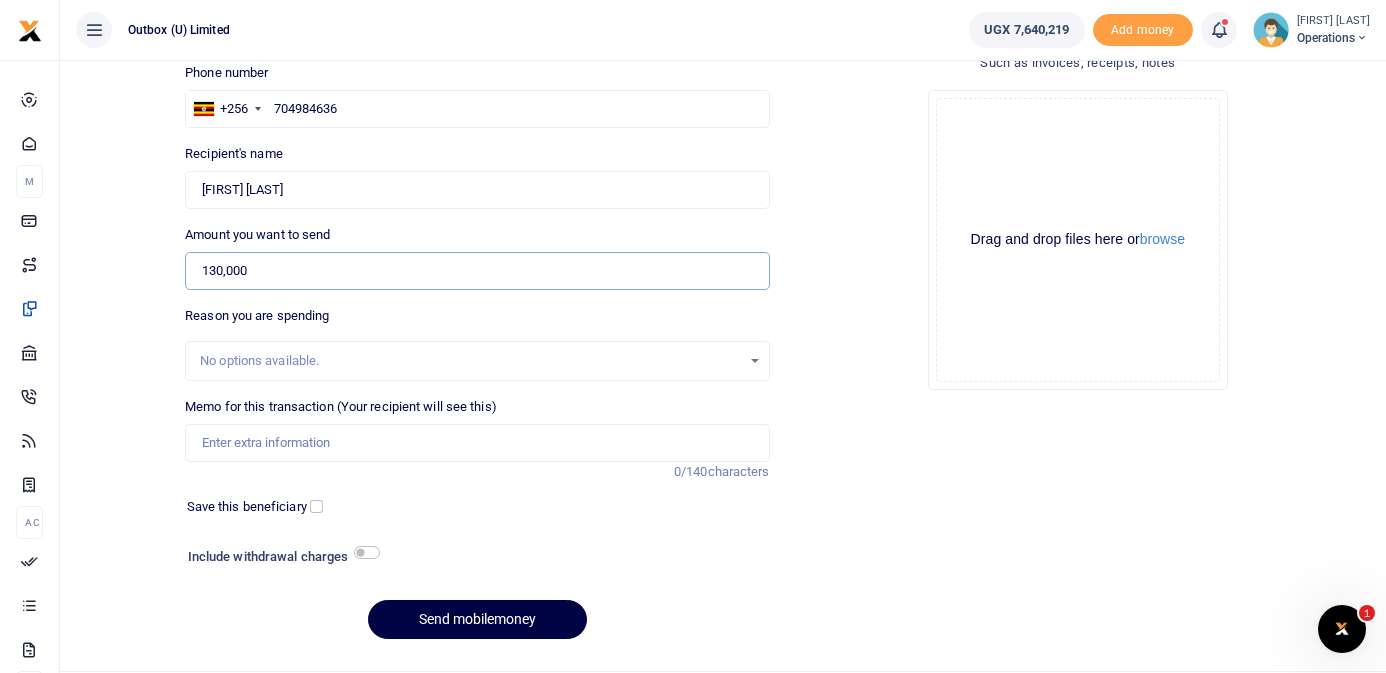 type on "130,000" 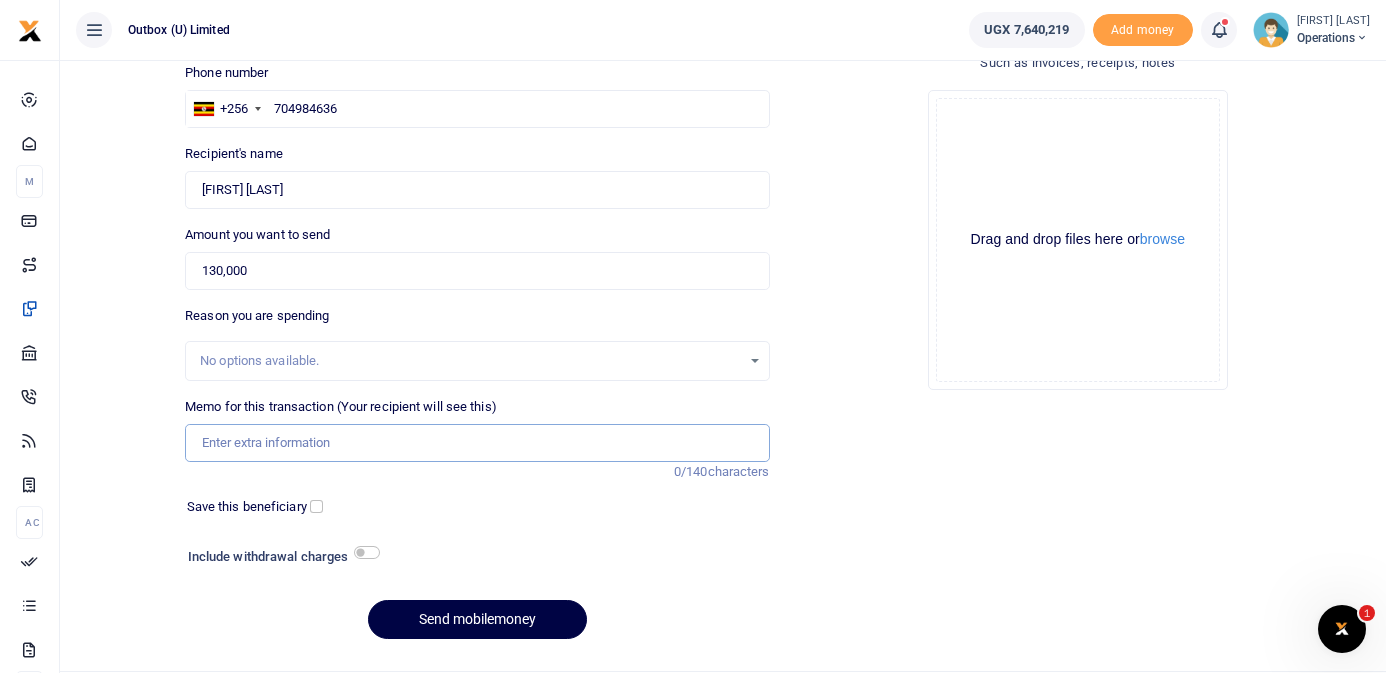 click on "Memo for this transaction (Your recipient will see this)" at bounding box center (477, 443) 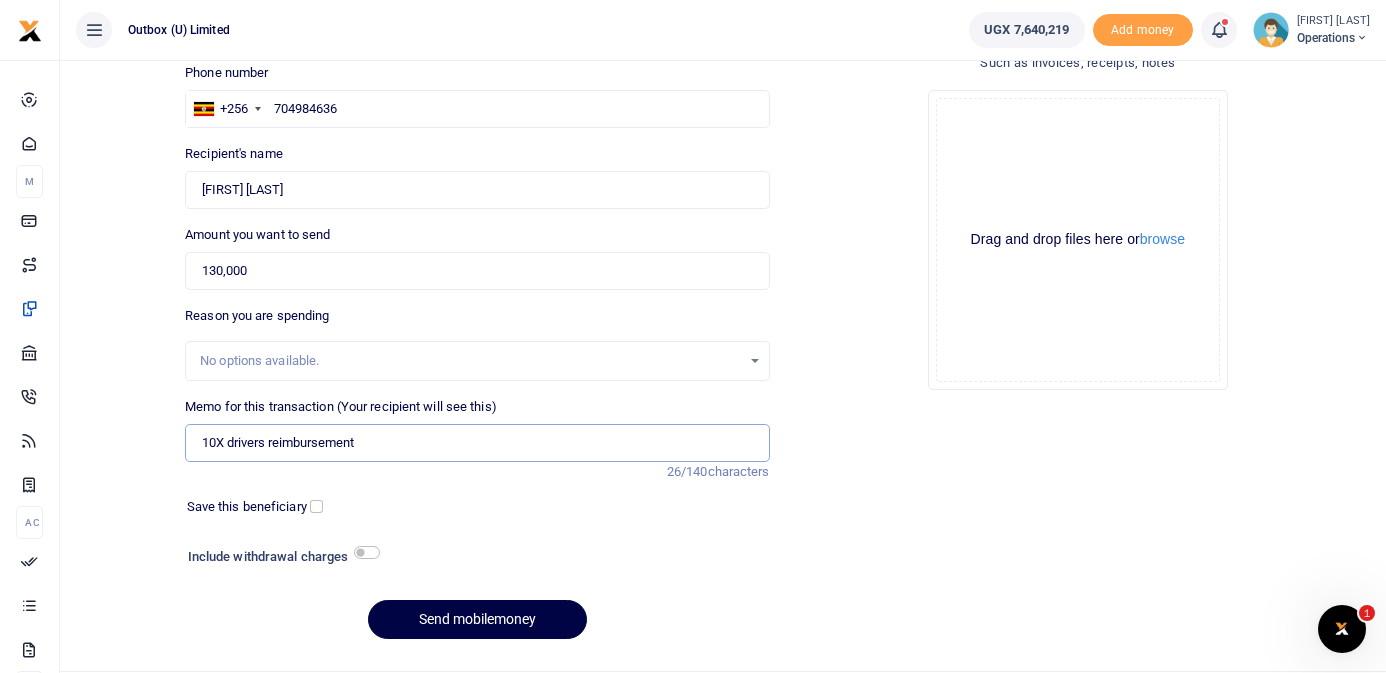 paste on "Hoima trip with Dorothy" 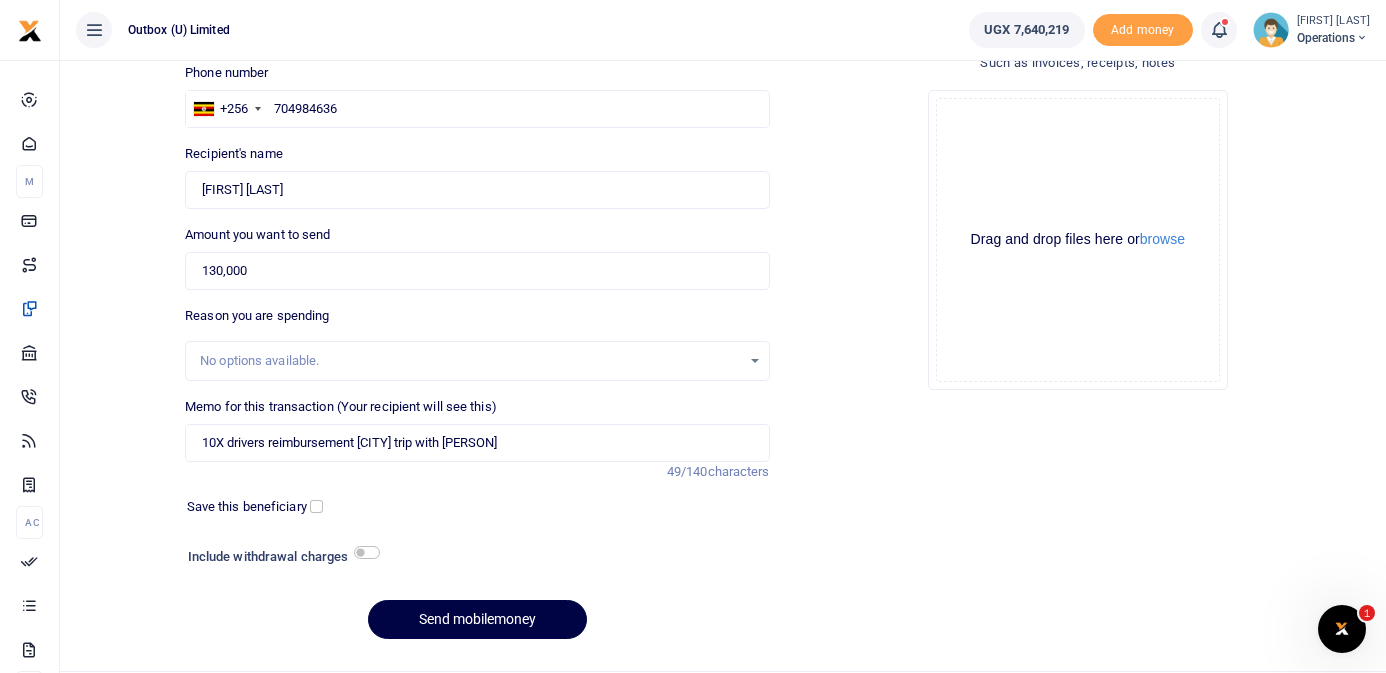 click on "Save this beneficiary" at bounding box center [469, 508] 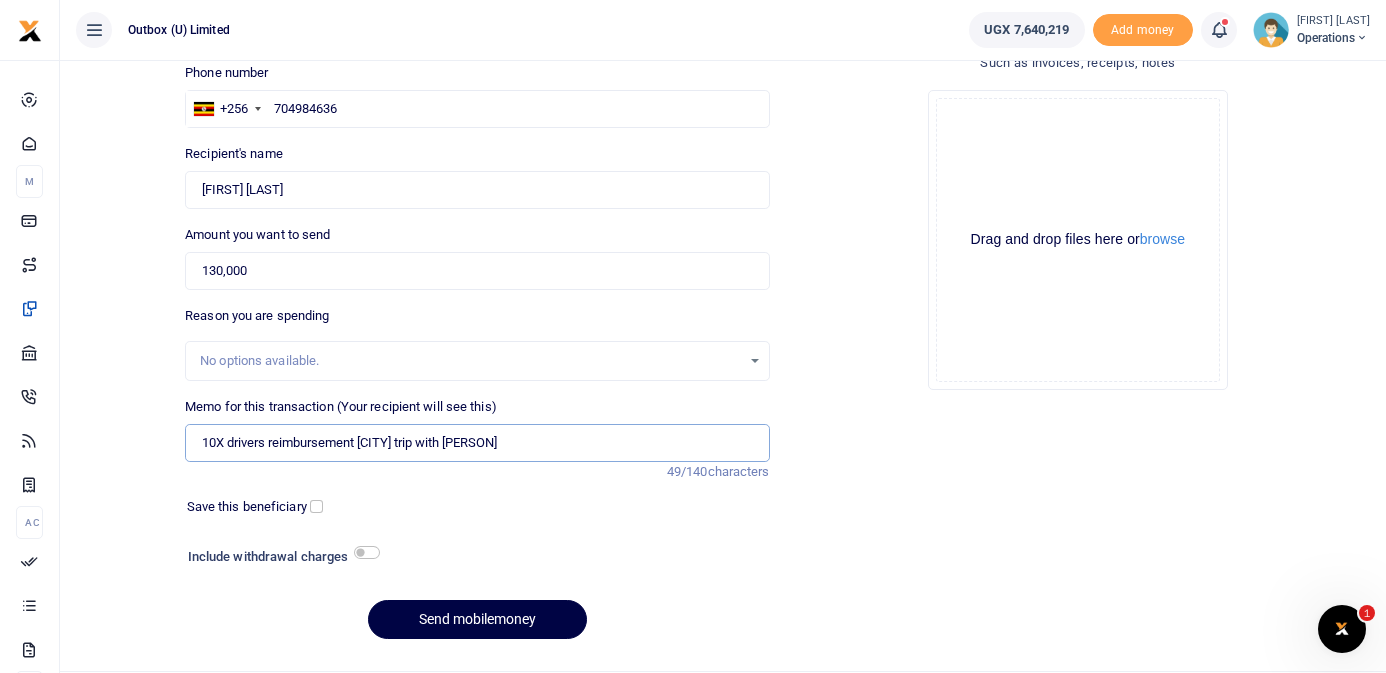 click on "10X drivers reimbursement Hoima trip with Dorothy" at bounding box center (477, 443) 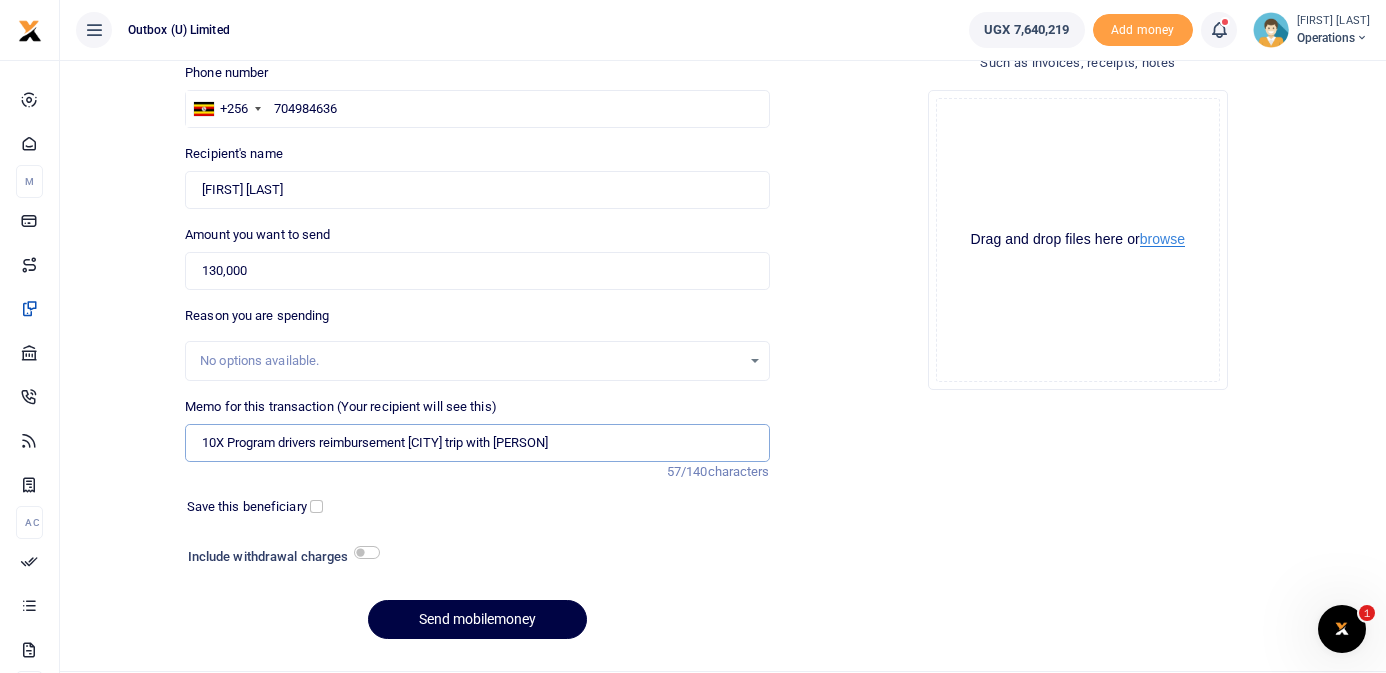 type on "10X Program drivers reimbursement Hoima trip with Dorothy" 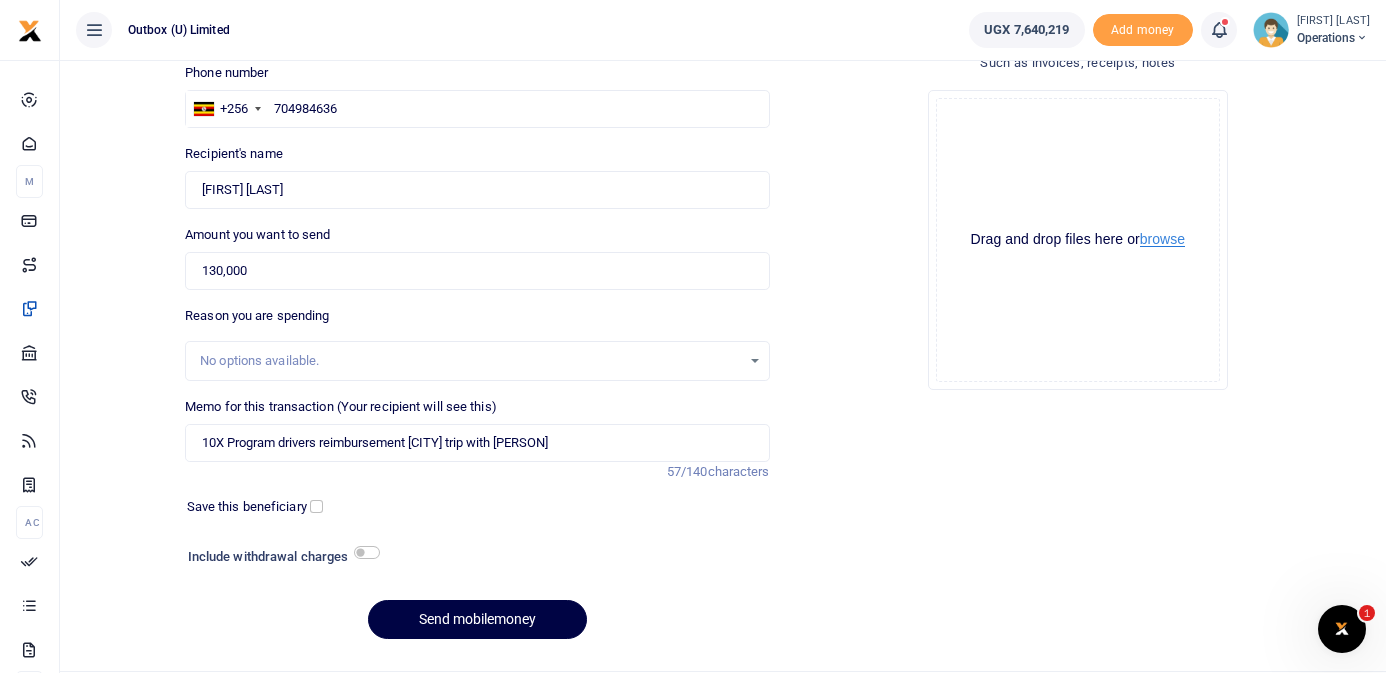 click on "browse" at bounding box center (1162, 239) 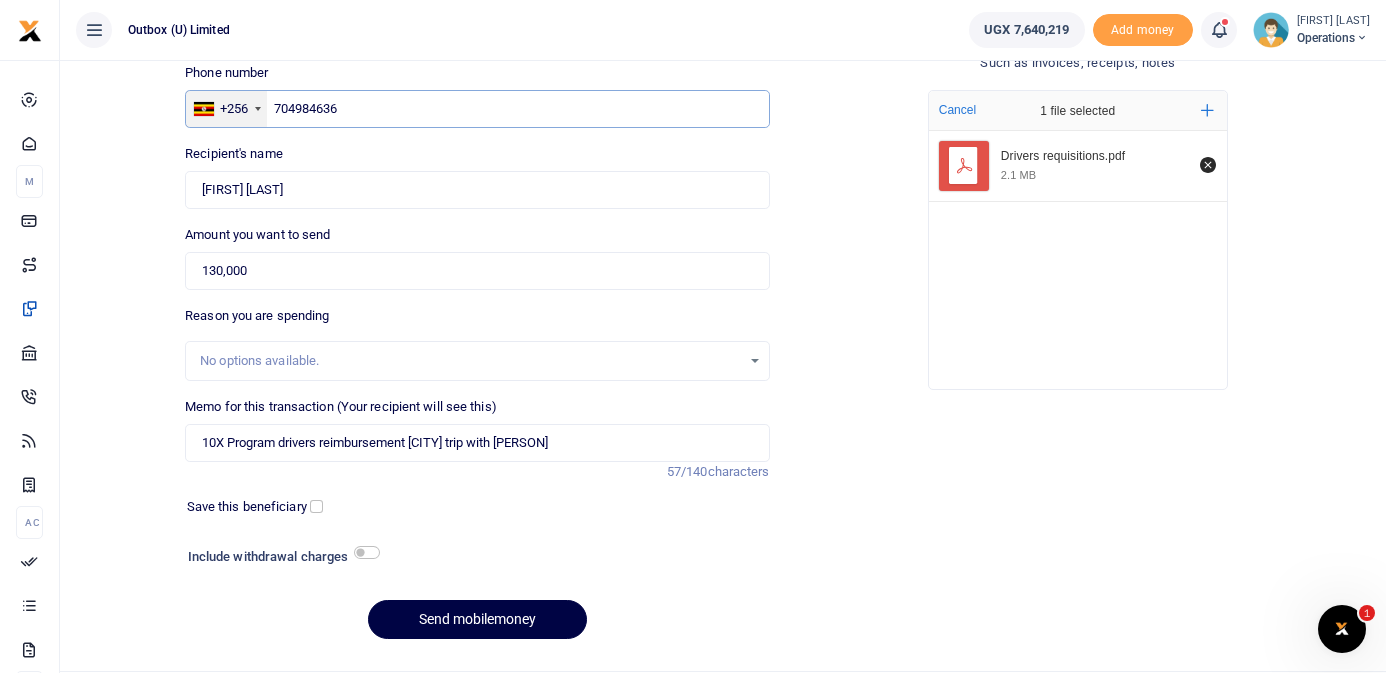 drag, startPoint x: 370, startPoint y: 108, endPoint x: 228, endPoint y: 101, distance: 142.17242 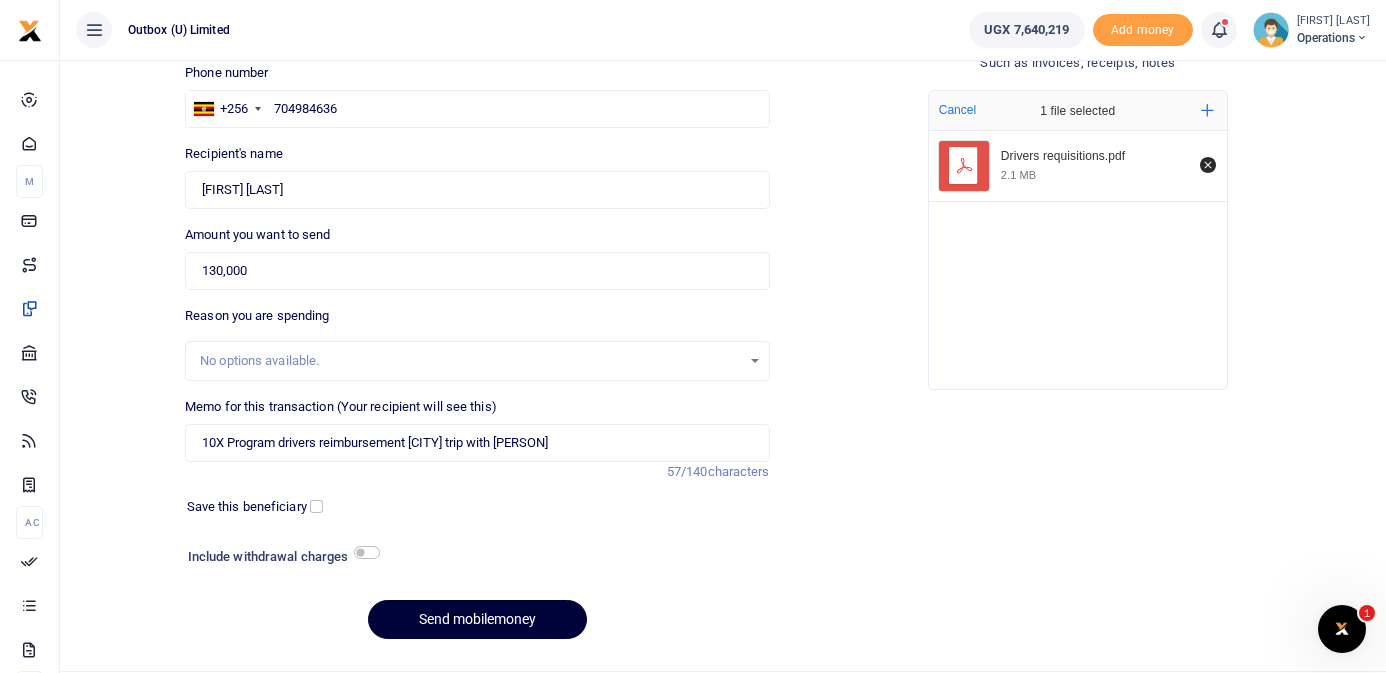 click on "Send mobilemoney" at bounding box center (477, 619) 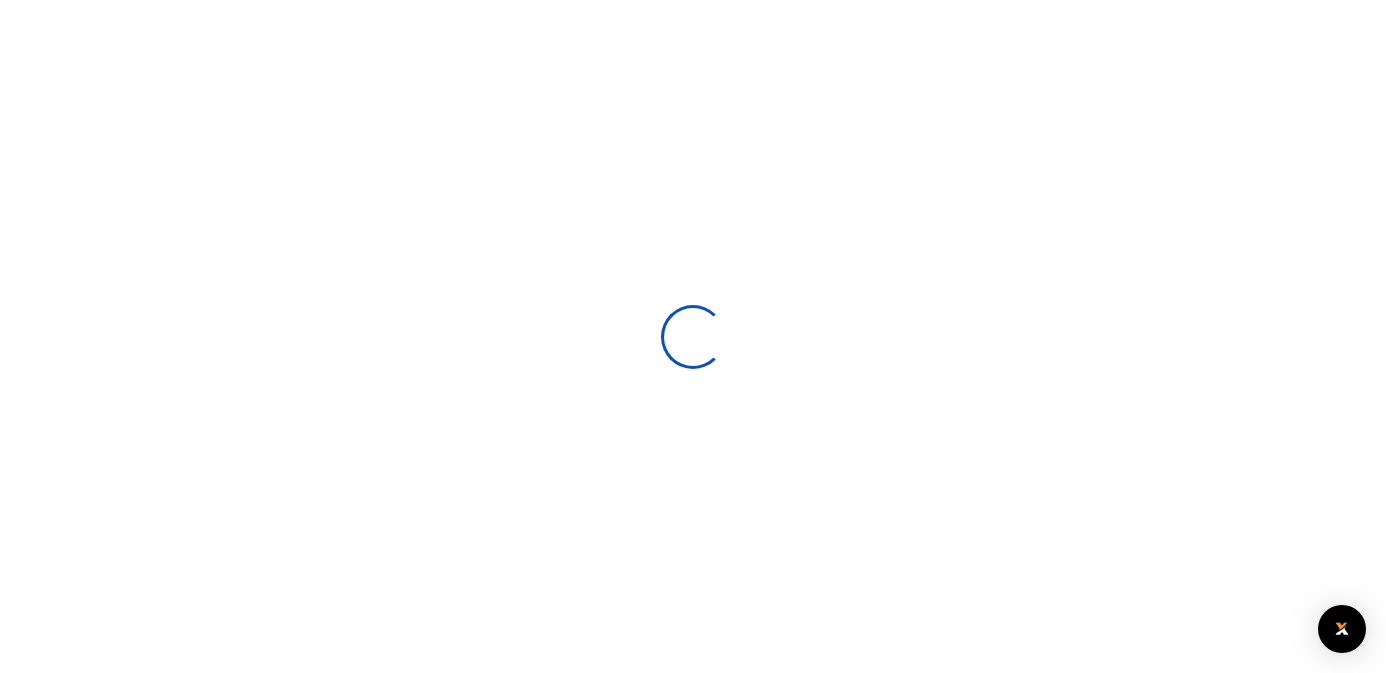 select 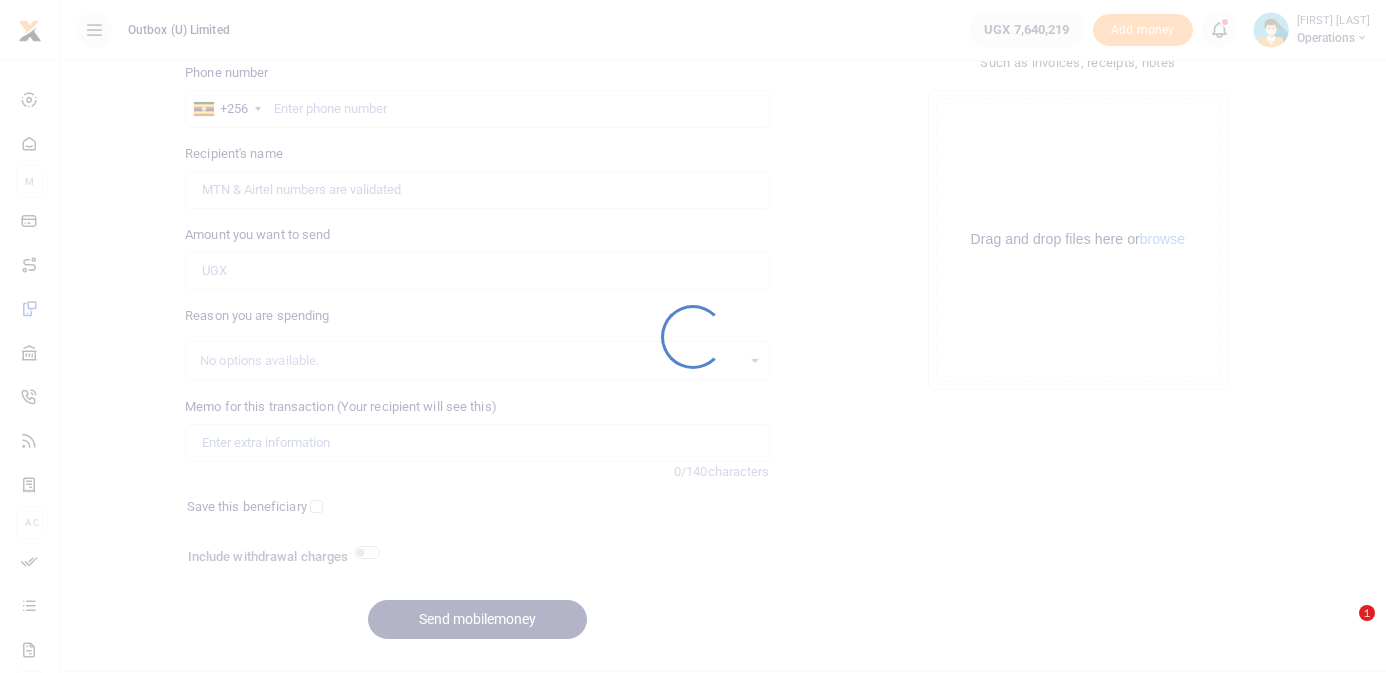 scroll, scrollTop: 143, scrollLeft: 0, axis: vertical 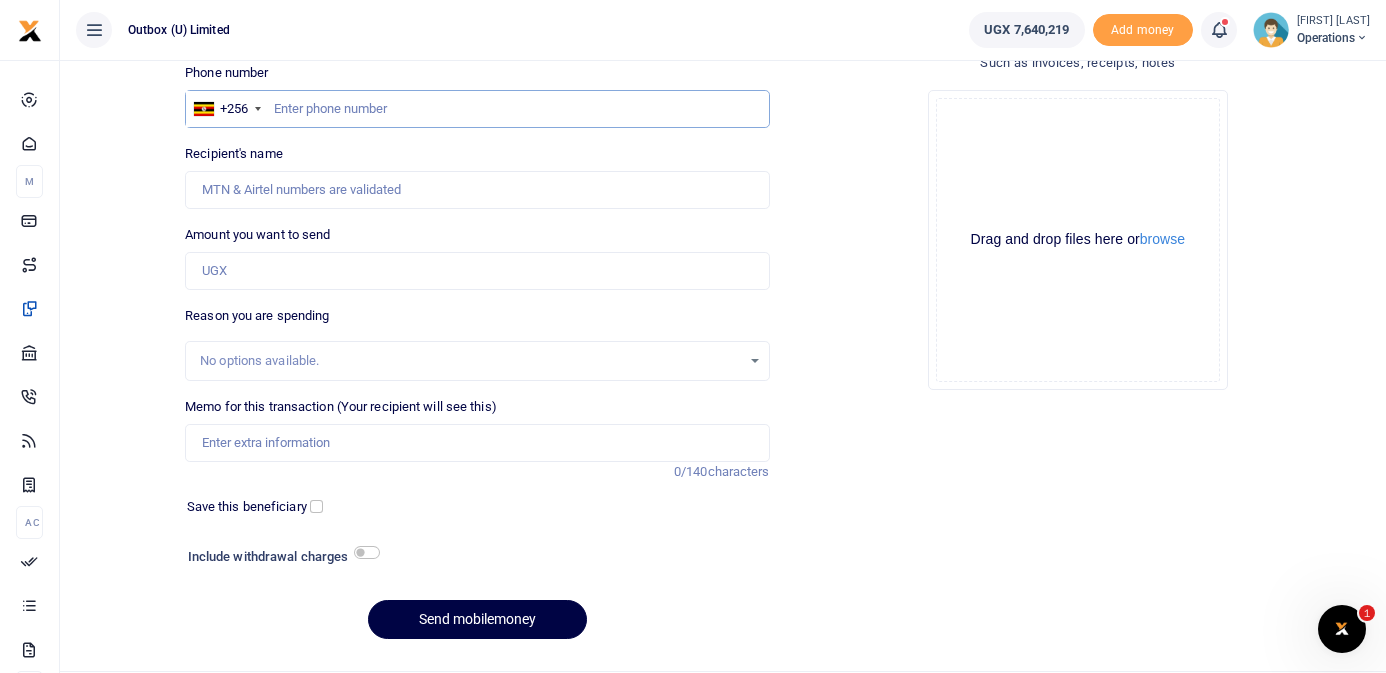 click at bounding box center (477, 109) 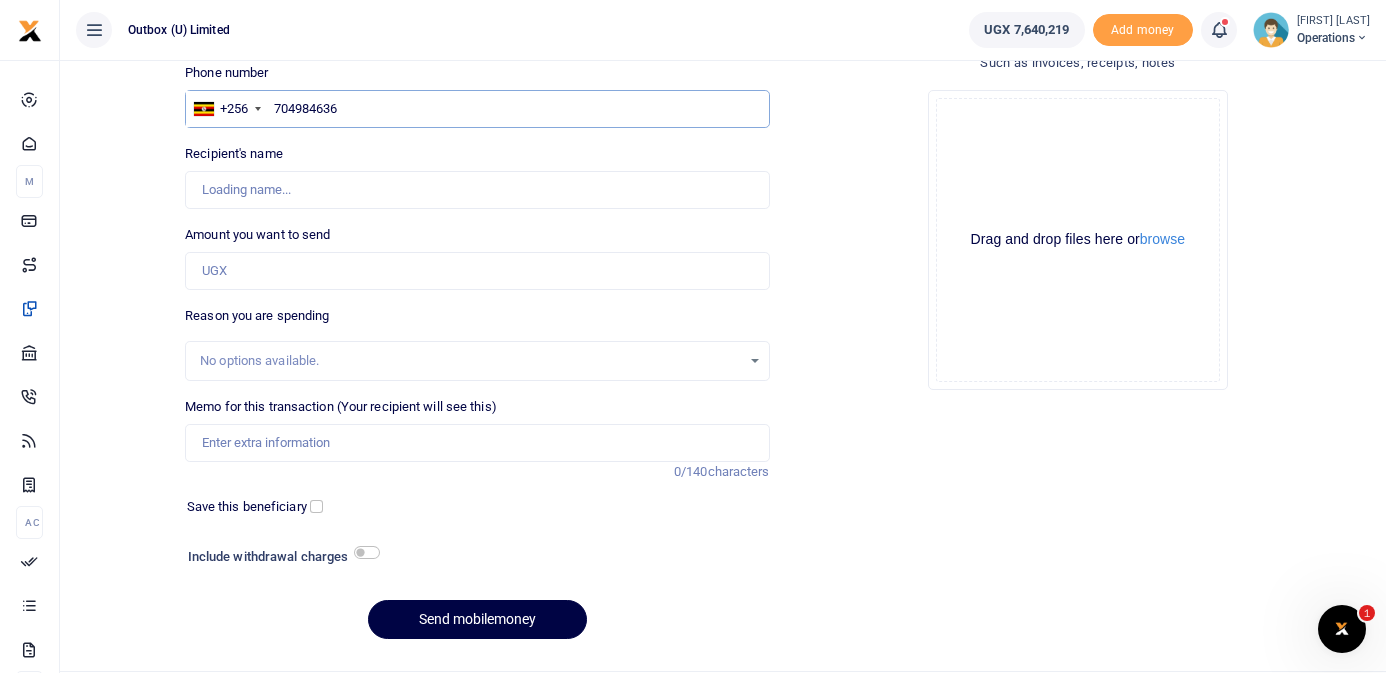 type on "[FIRST] [LAST]" 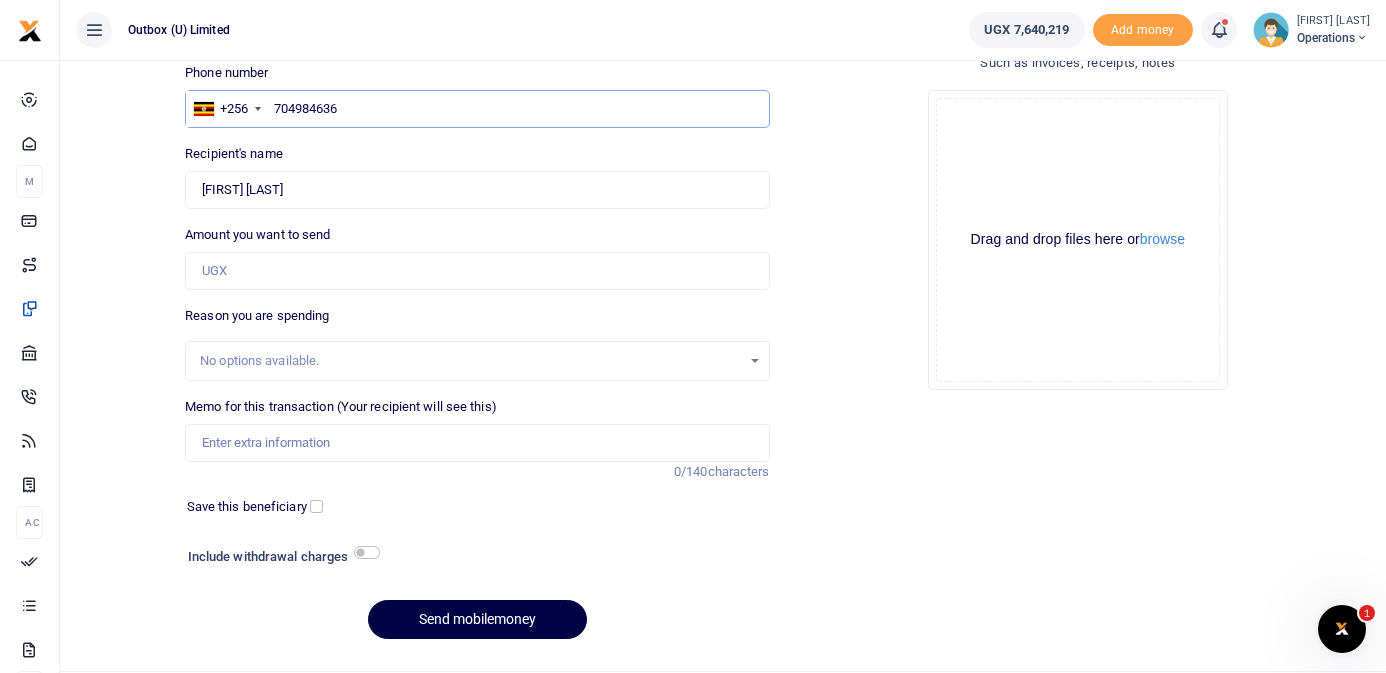 type on "704984636" 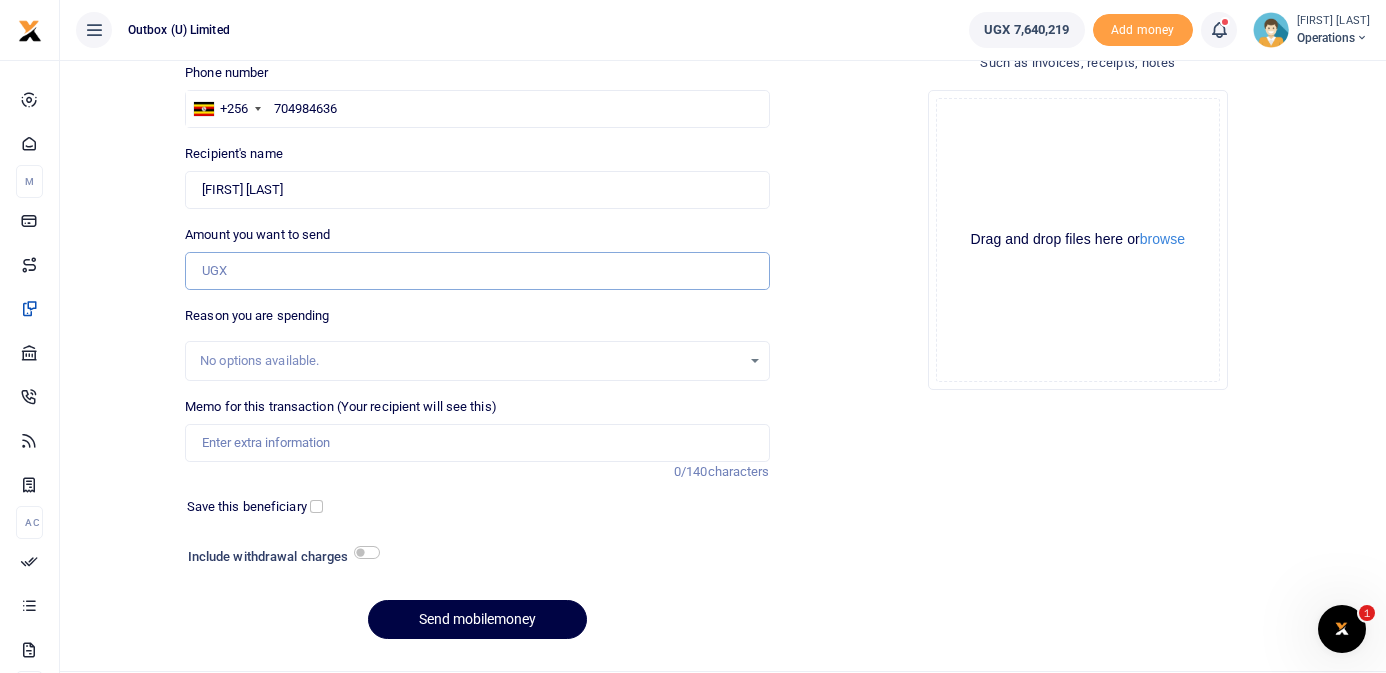 click on "Amount you want to send" at bounding box center (477, 271) 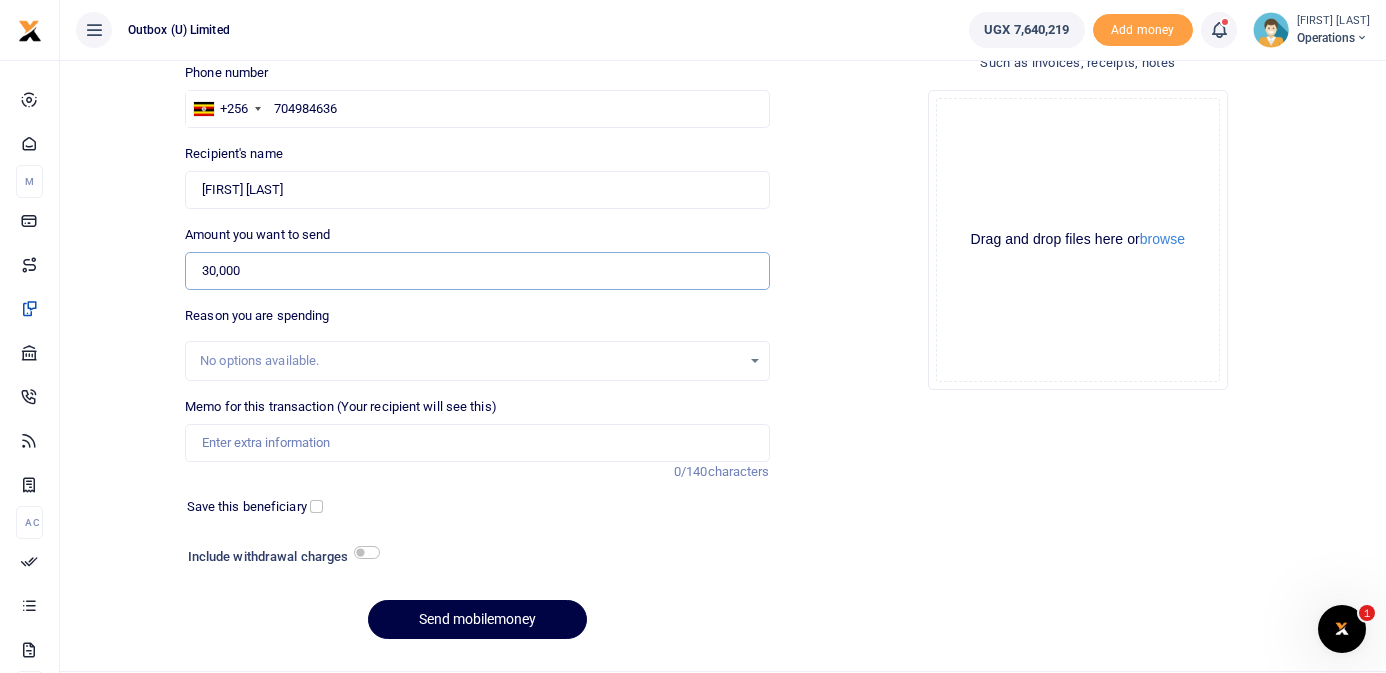 type on "30,000" 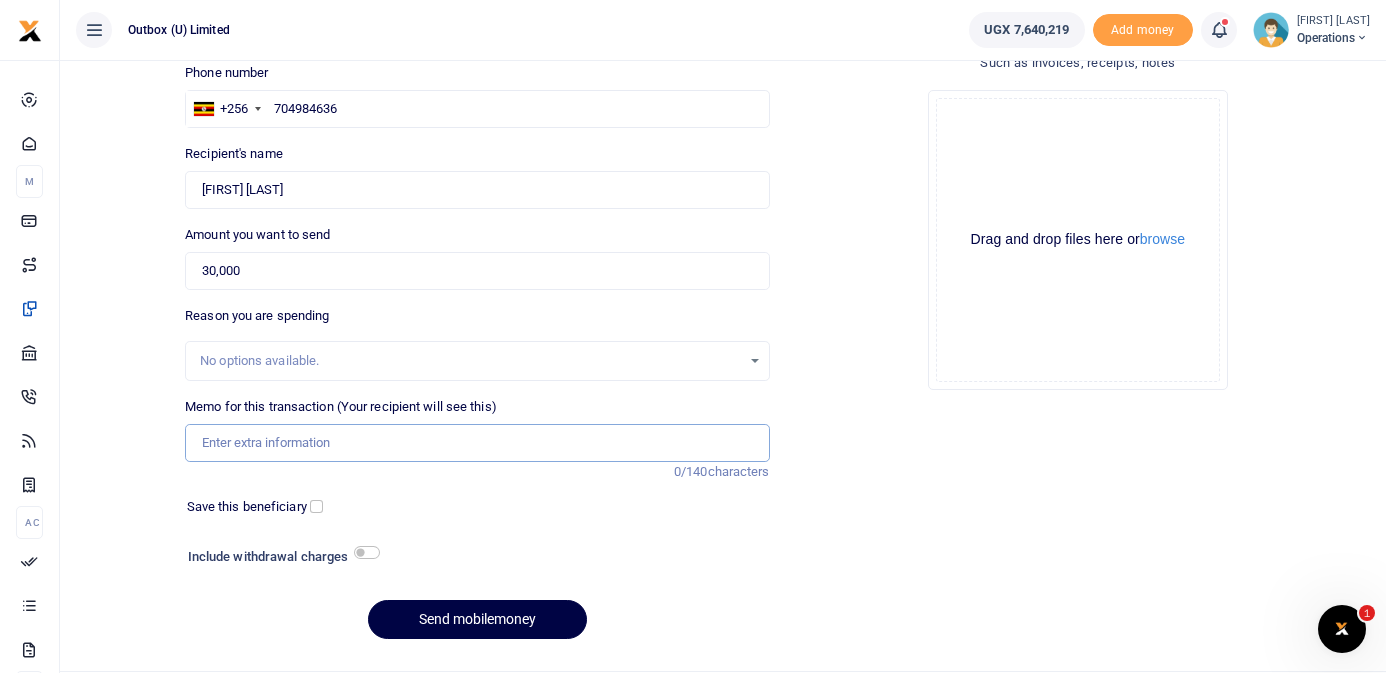 click on "Memo for this transaction (Your recipient will see this)" at bounding box center [477, 443] 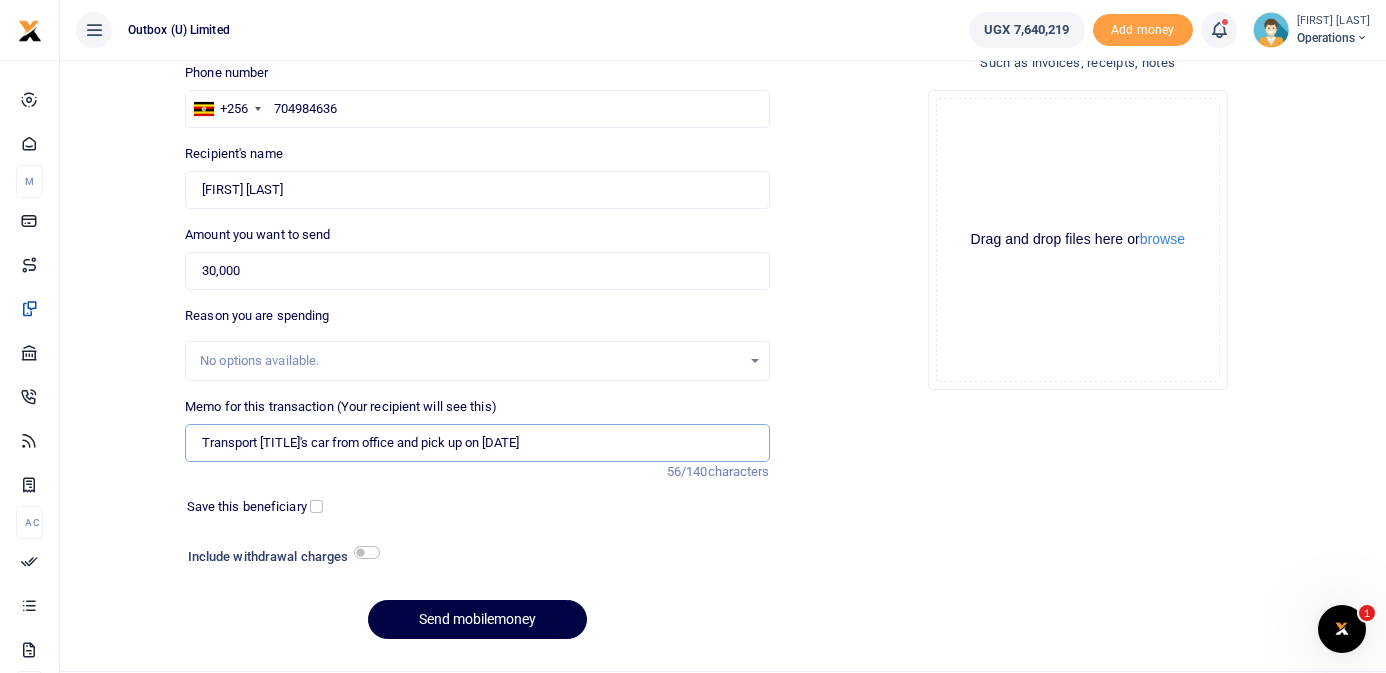click on "Transport [TITLE]'s car from office and pick up on [DATE]" at bounding box center [477, 443] 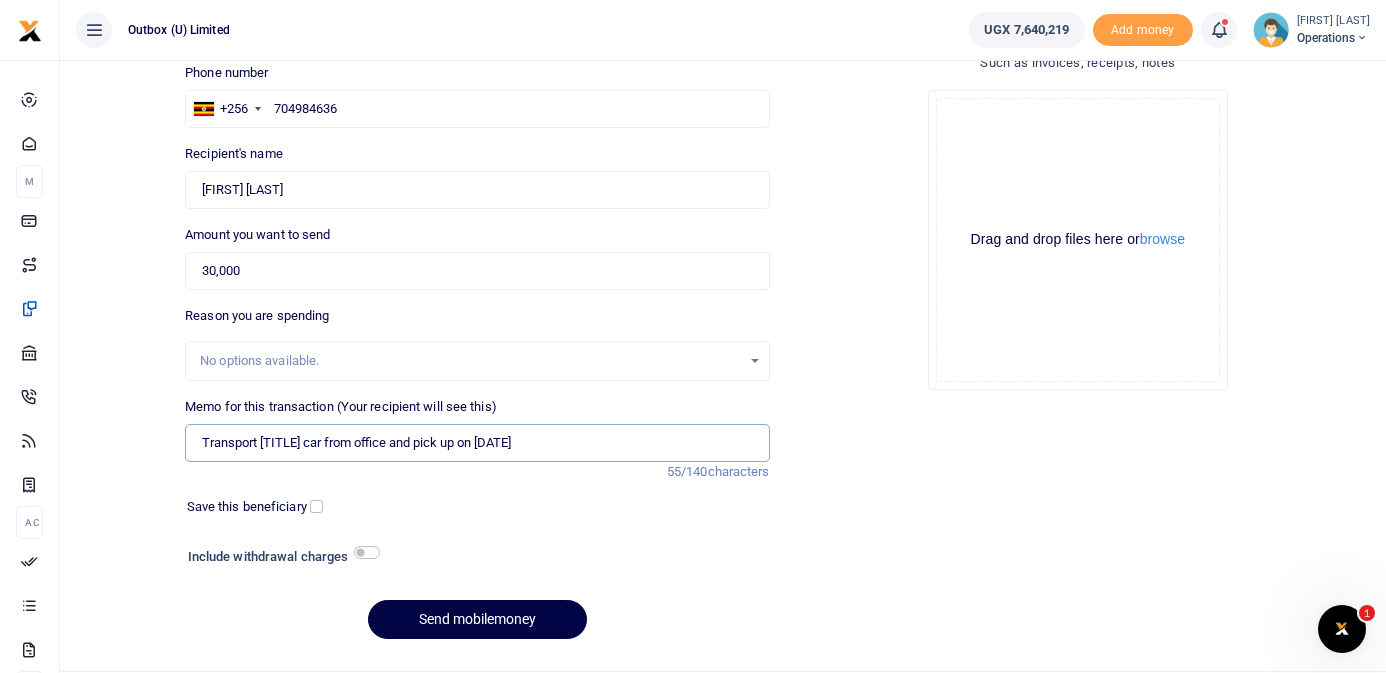 click on "Transport [TITLE] car from office and pick up on [DATE]" at bounding box center [477, 443] 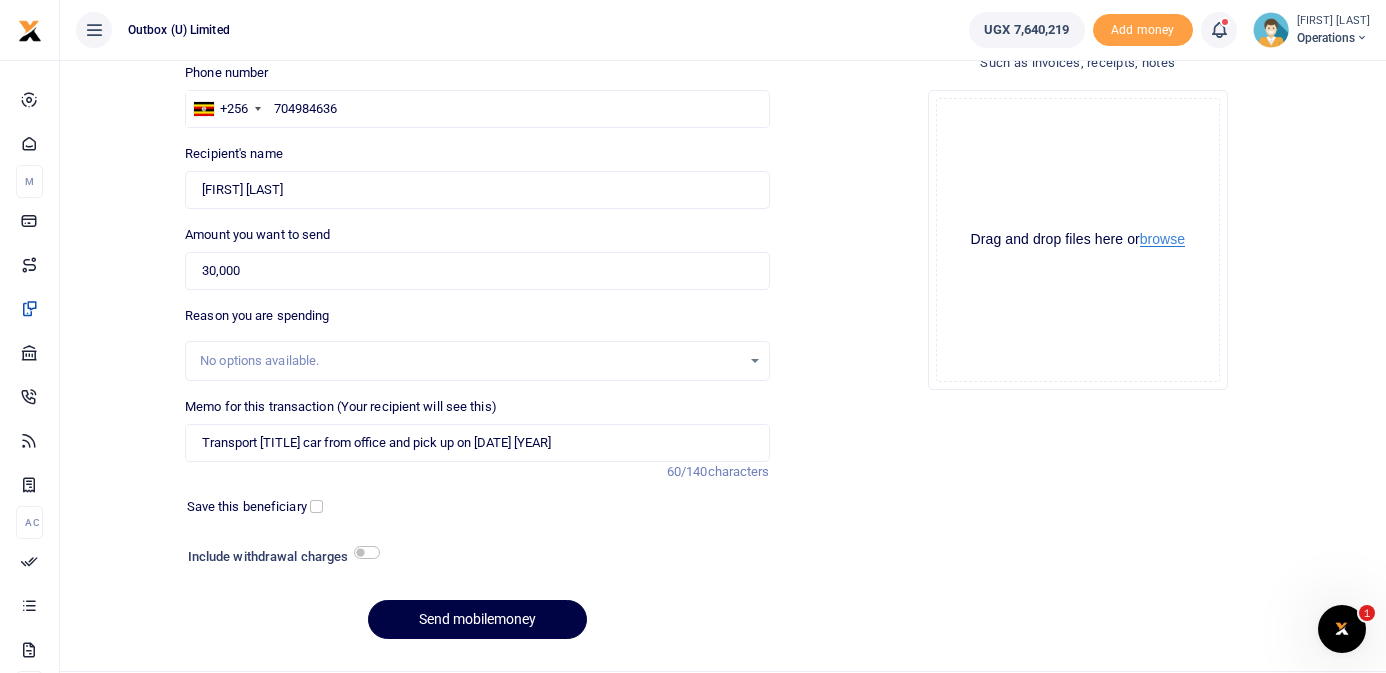 click on "browse" at bounding box center (1162, 239) 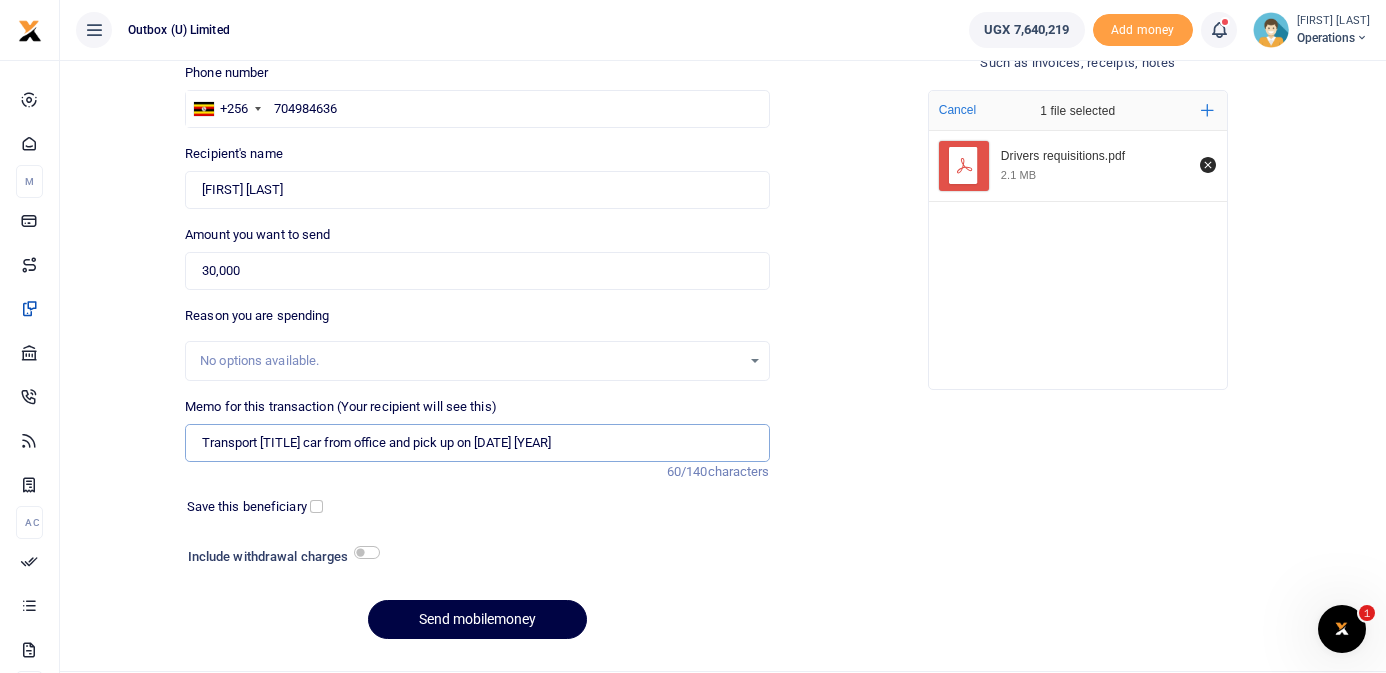click on "Transport [TITLE] car from office and pick up on [DATE] [YEAR]" at bounding box center [477, 443] 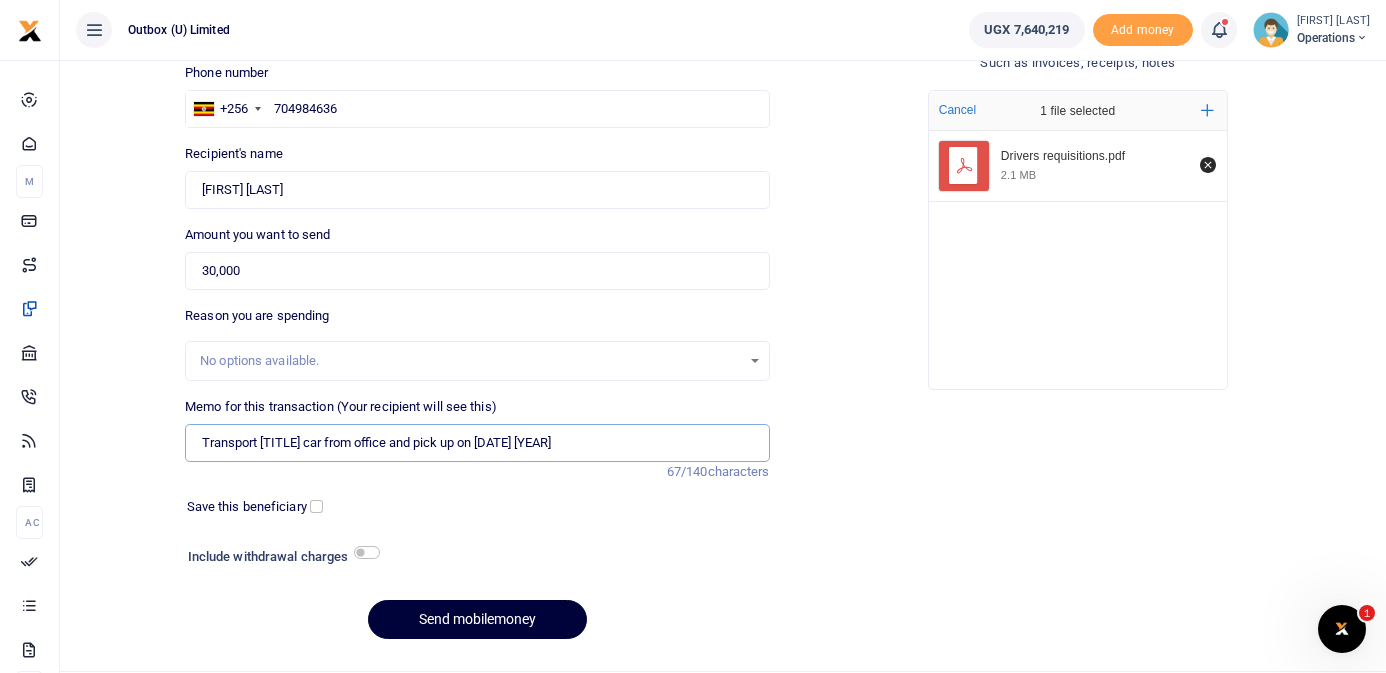 type on "Transport [TITLE] car from office and pick up on [DATE] [YEAR]" 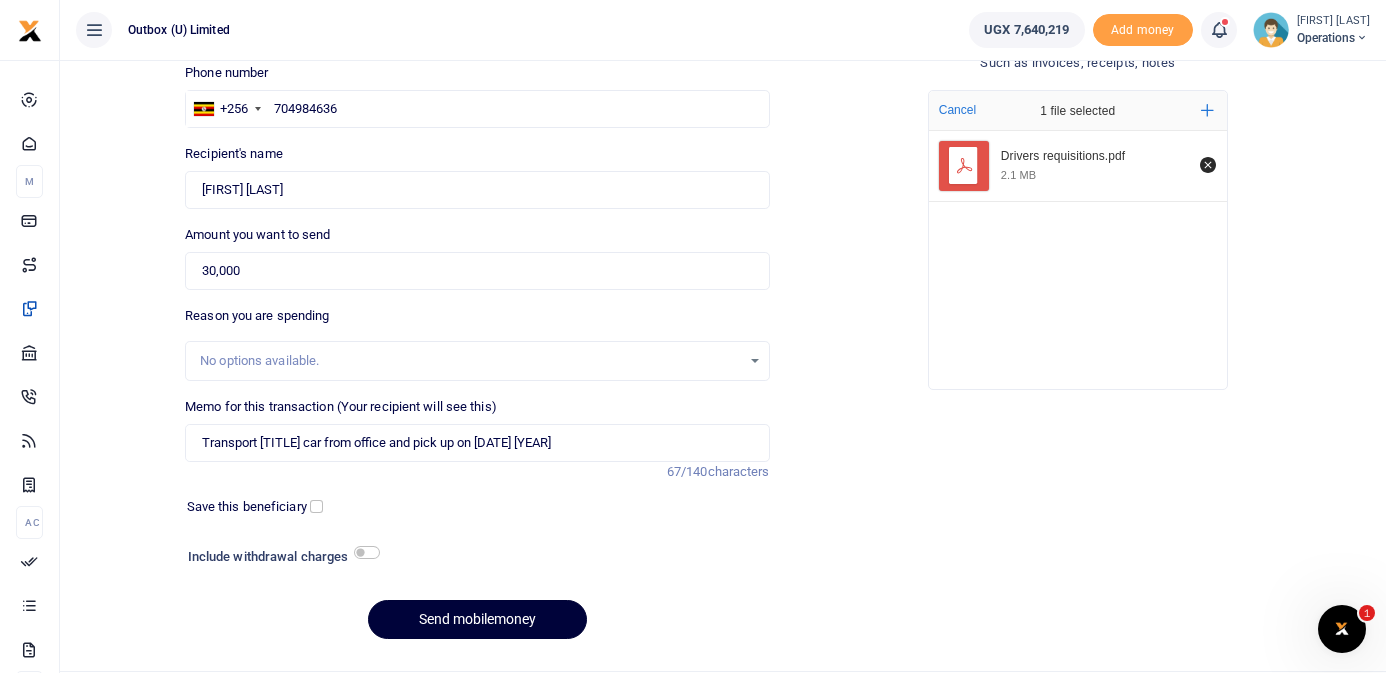 click on "Send mobilemoney" at bounding box center (477, 619) 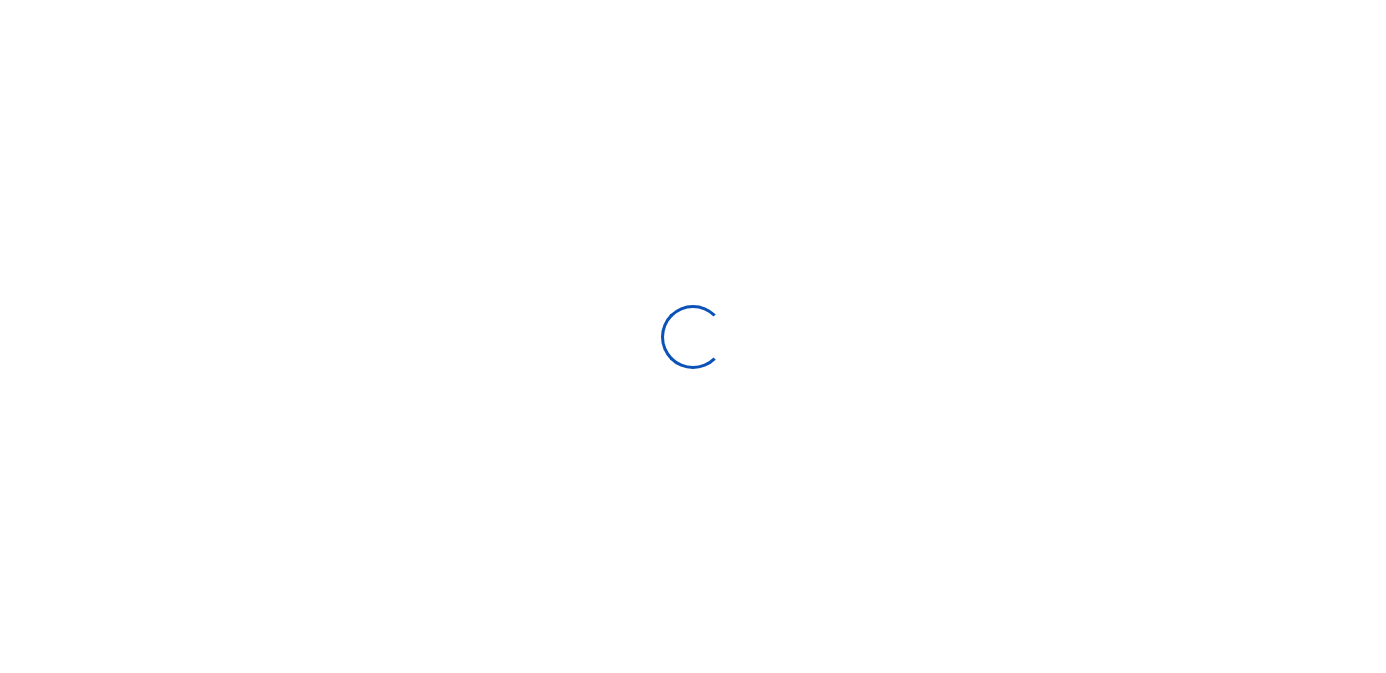 select 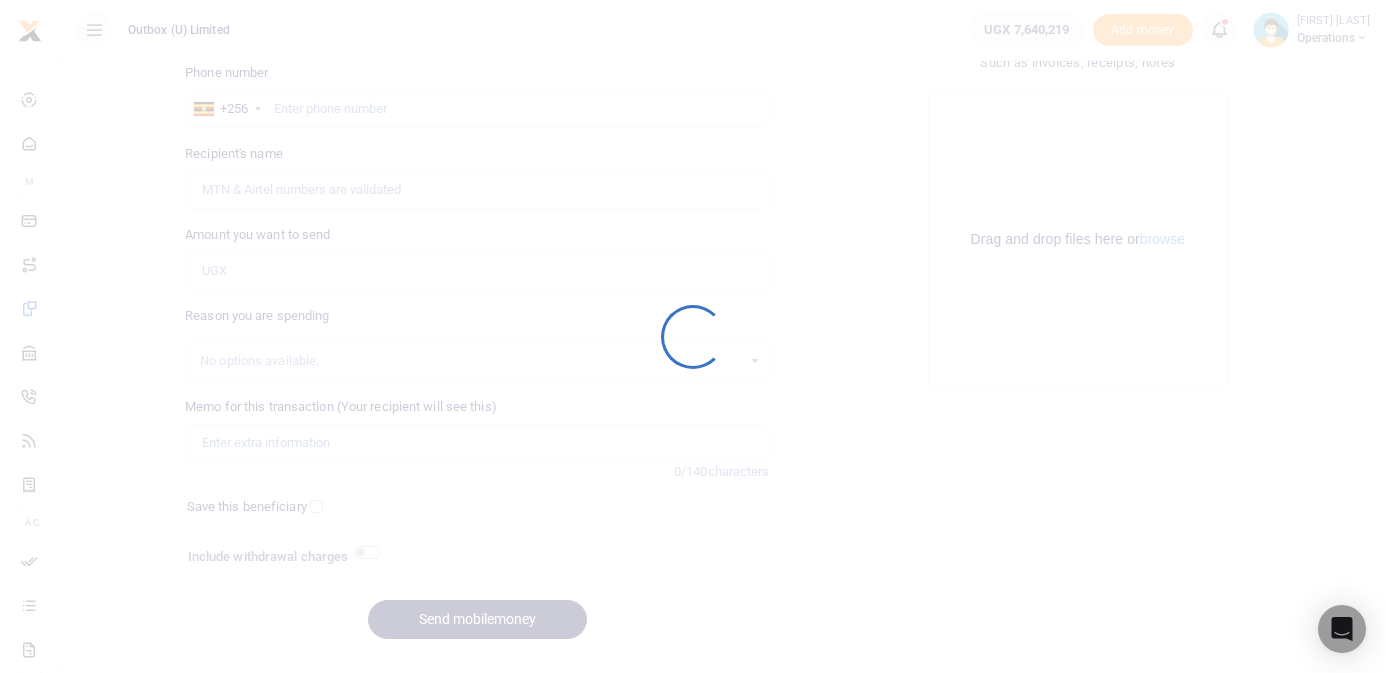 scroll, scrollTop: 143, scrollLeft: 0, axis: vertical 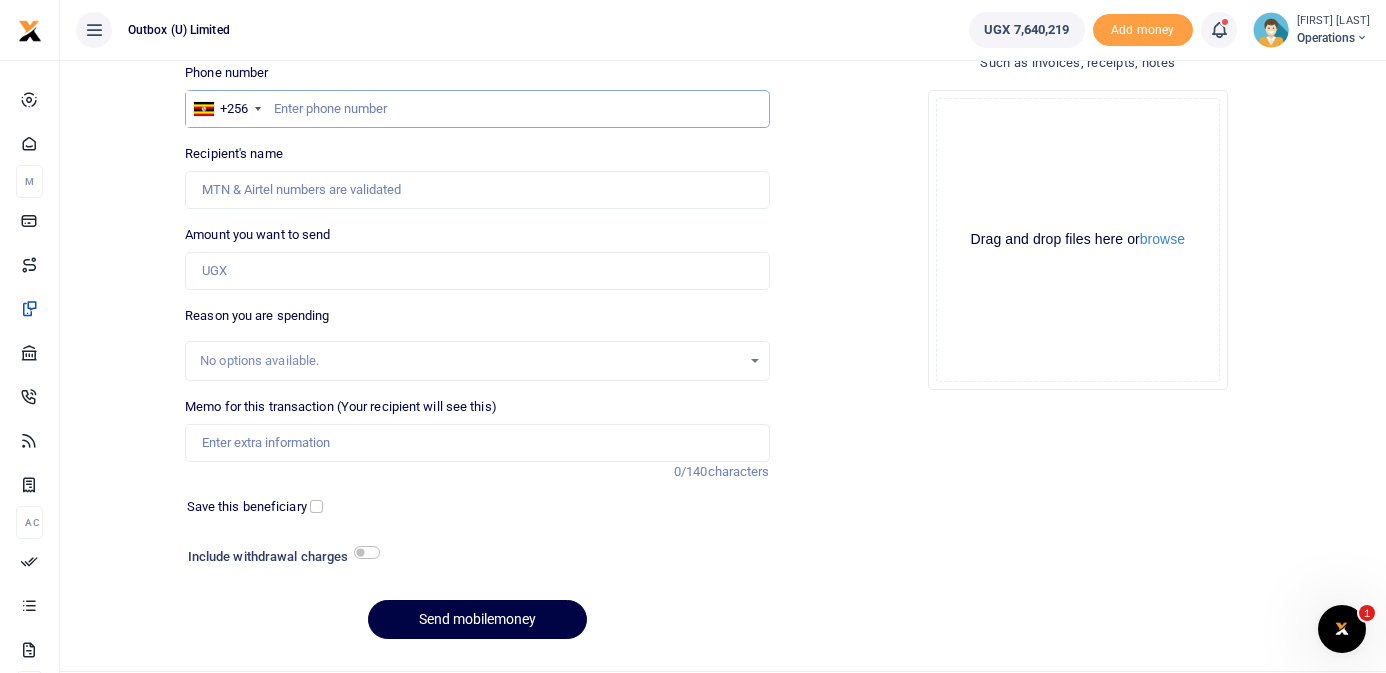 click at bounding box center (477, 109) 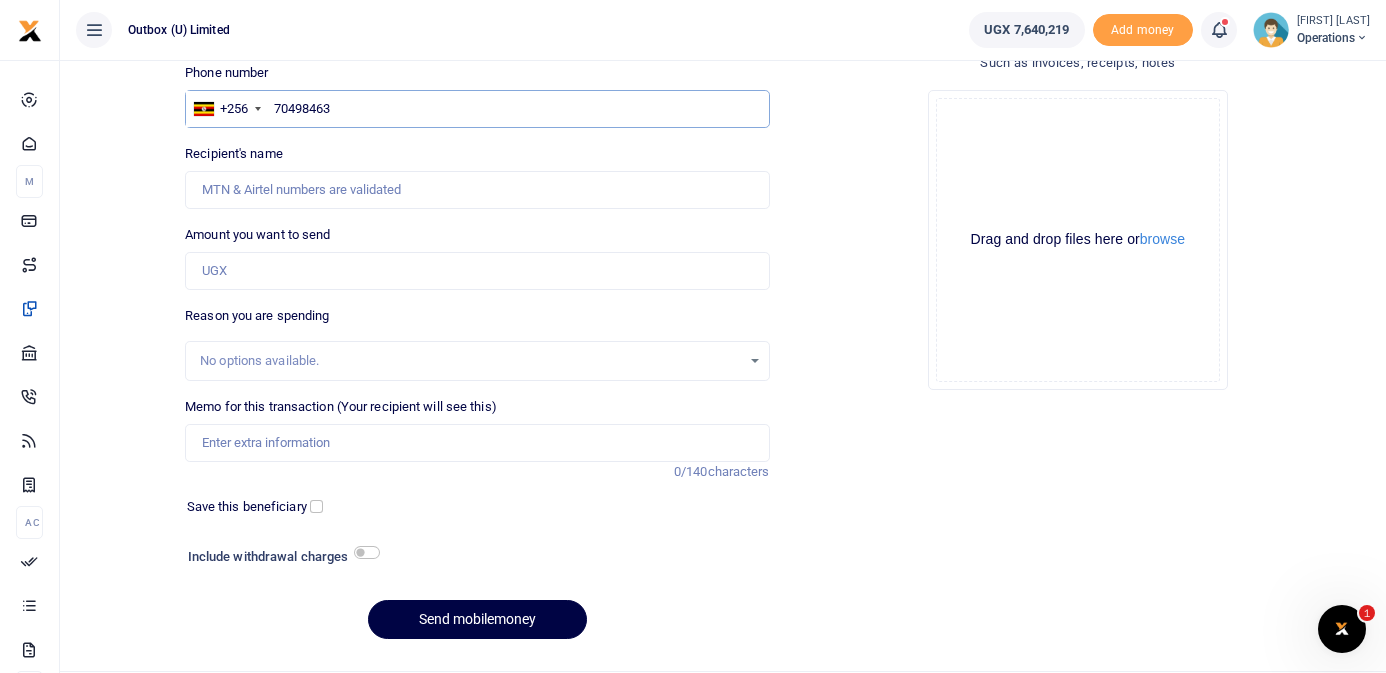 type on "704984636" 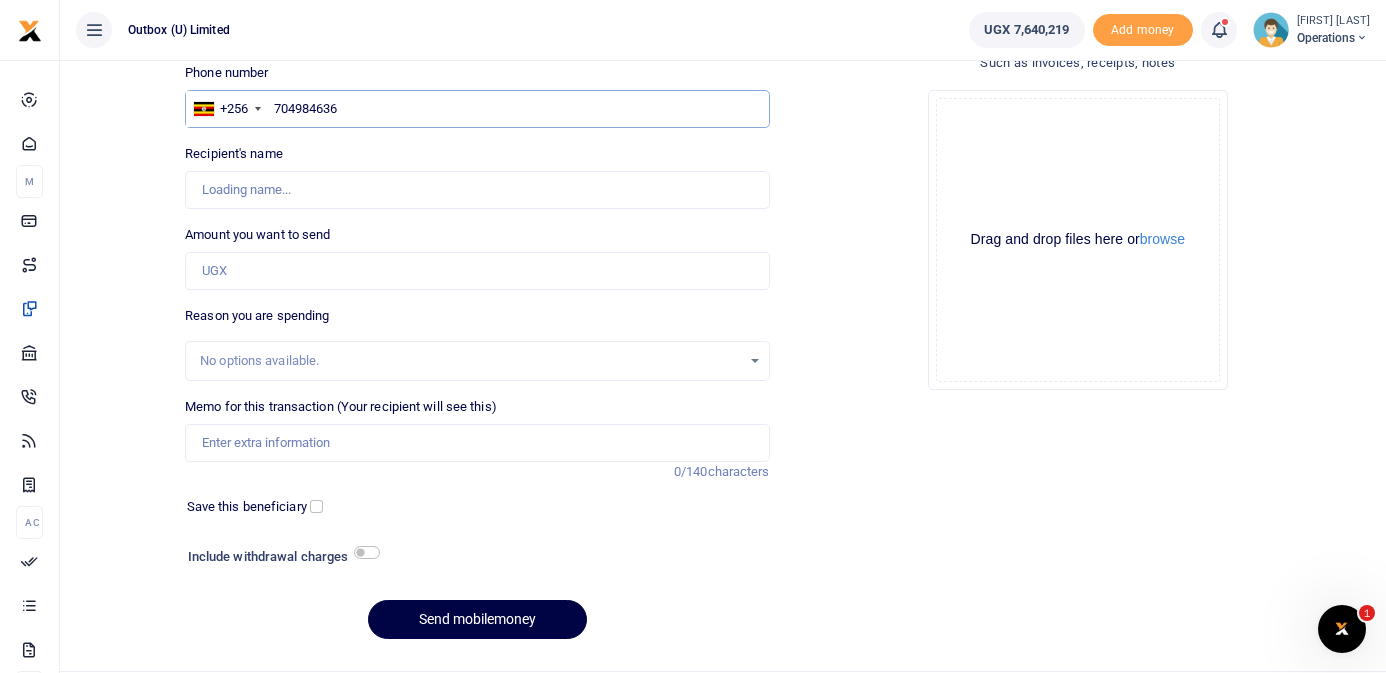 type on "Paul Mujabi" 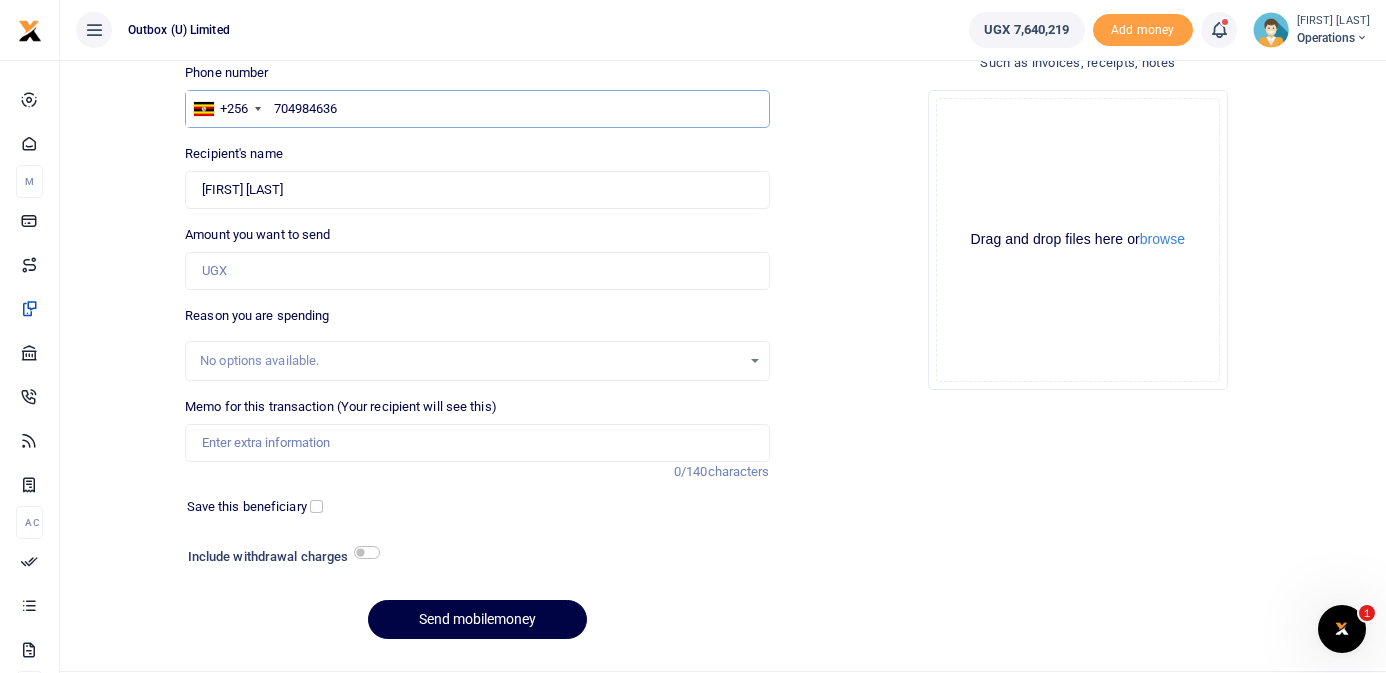 type on "704984636" 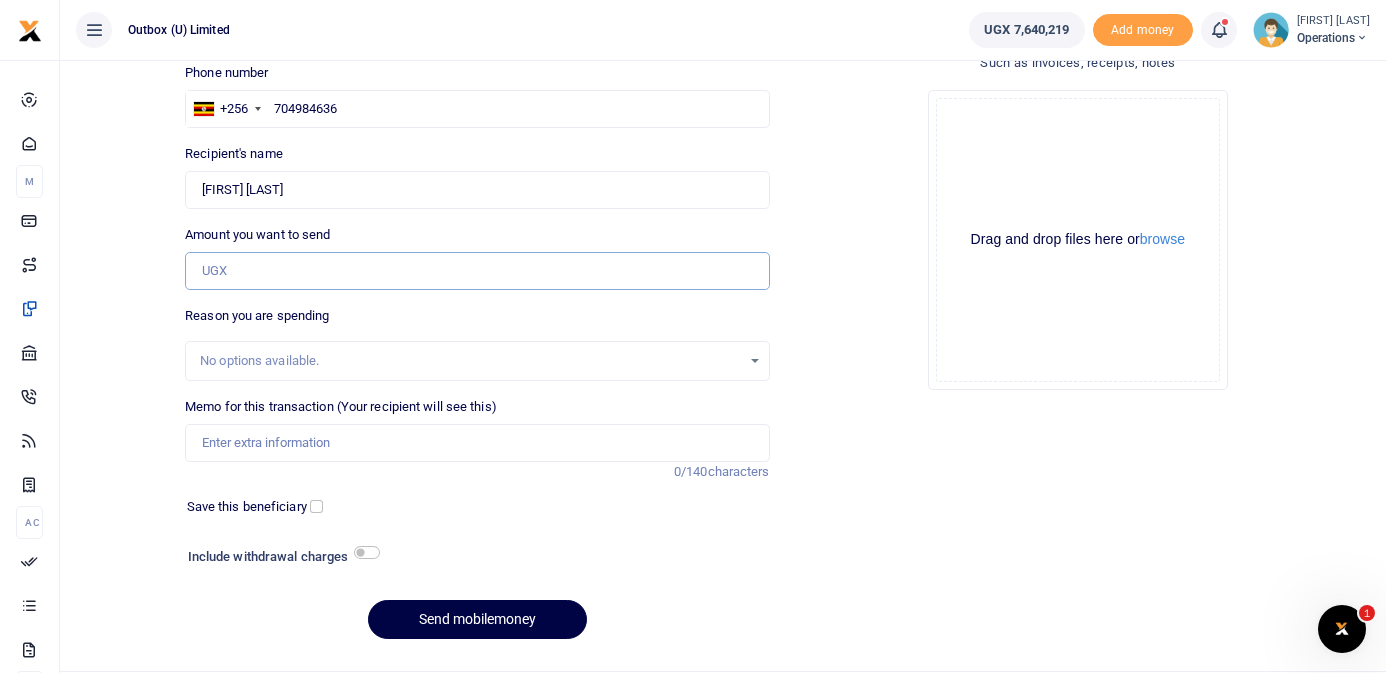 click on "Amount you want to send" at bounding box center (477, 271) 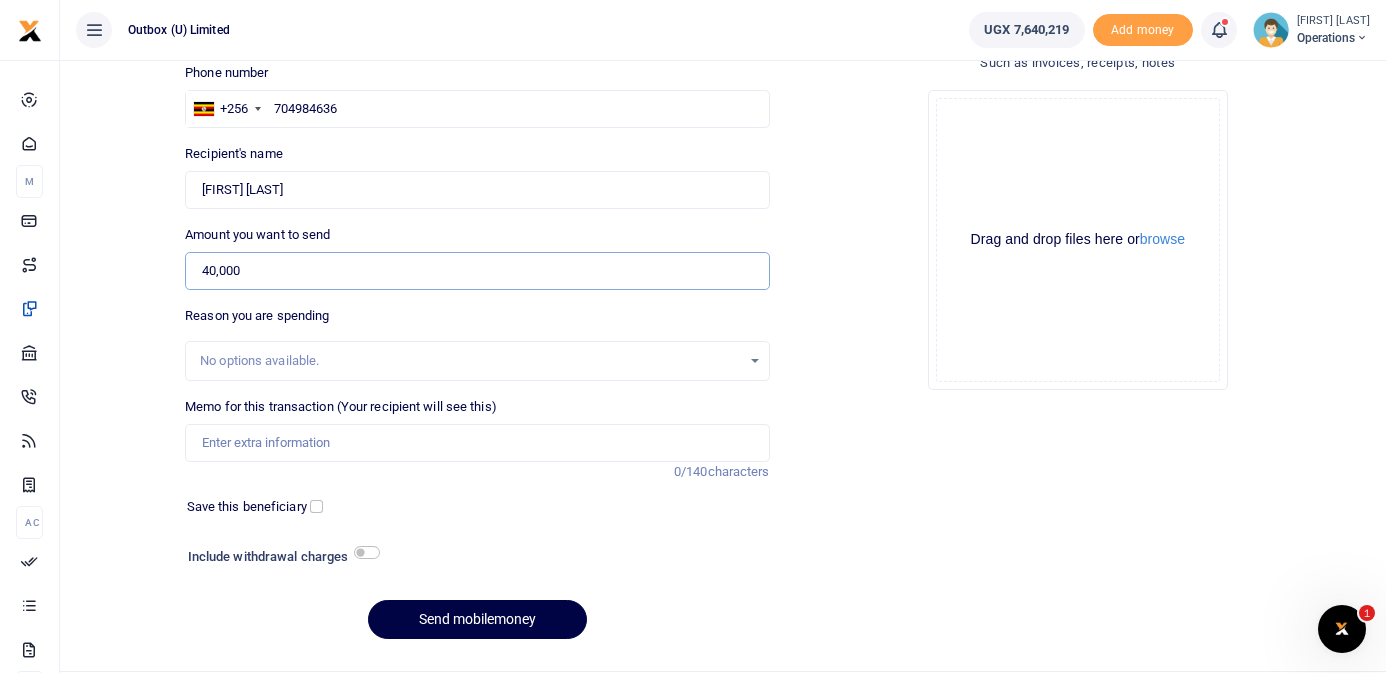 type on "40,000" 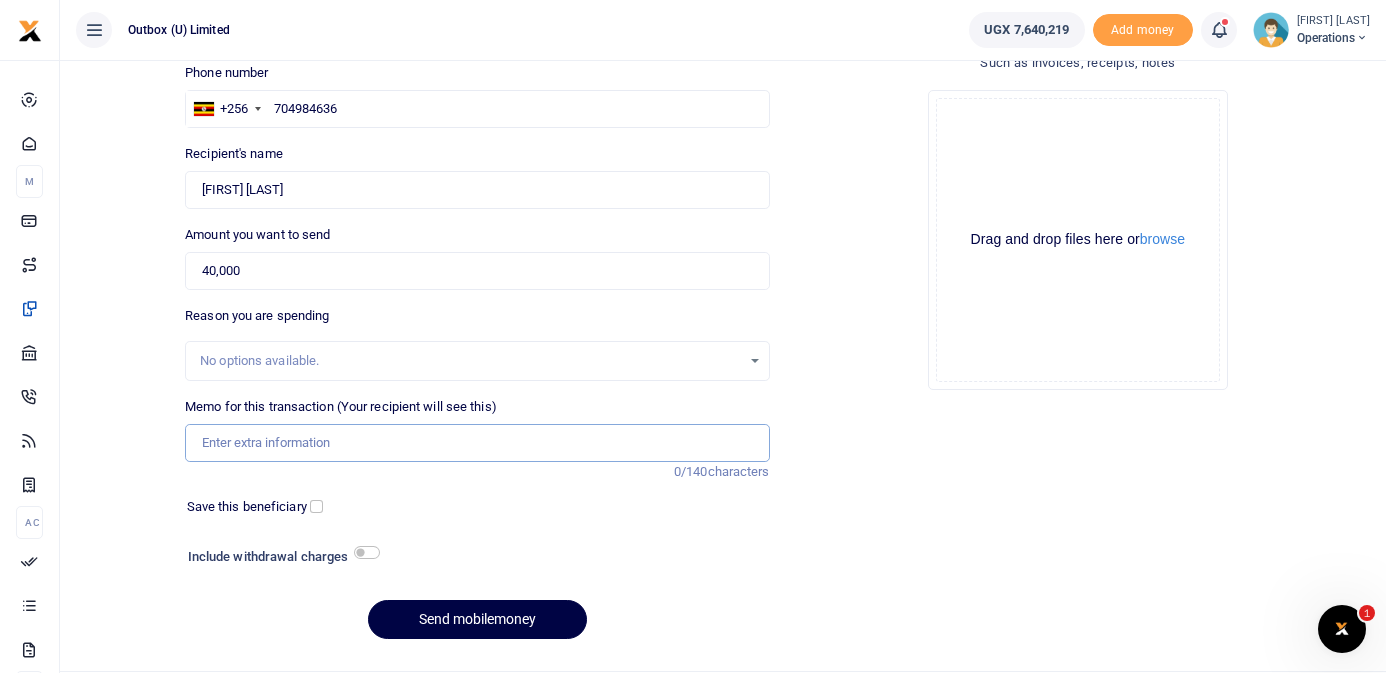 click on "Memo for this transaction (Your recipient will see this)" at bounding box center (477, 443) 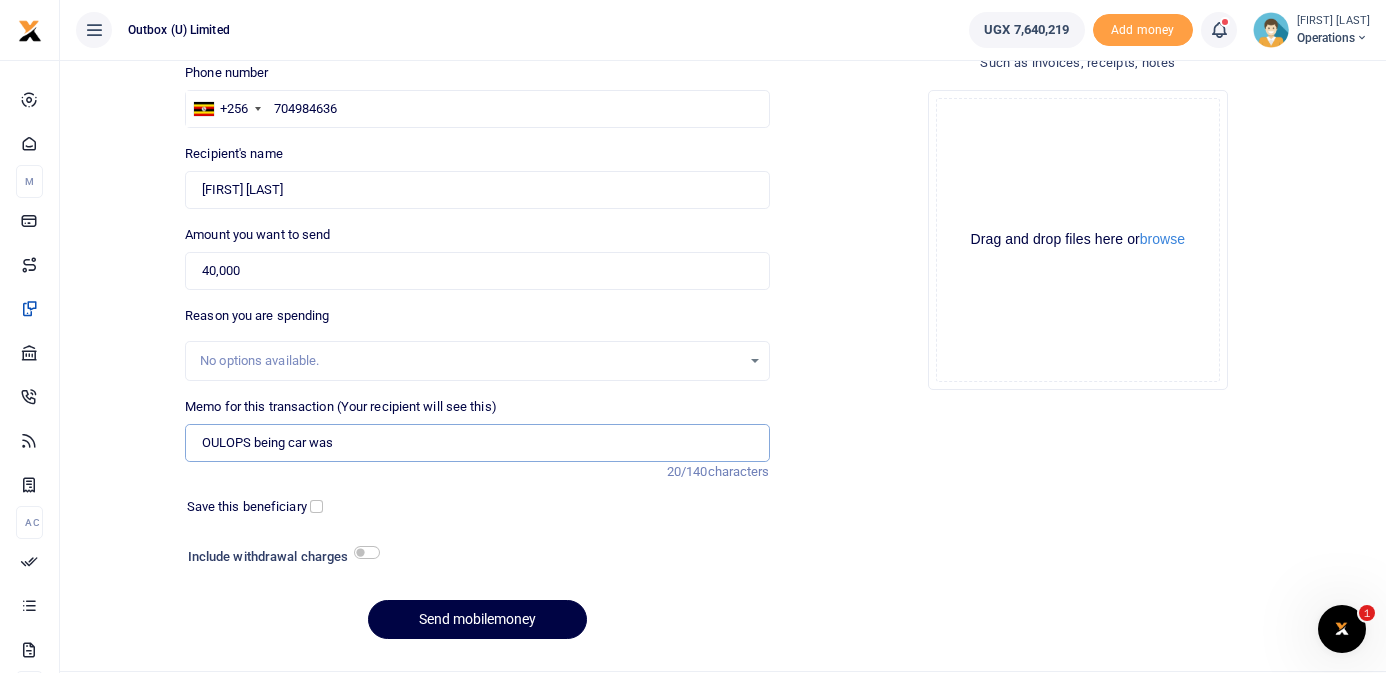 paste on "payment for Car Wash at Caramel- 8th August 2025" 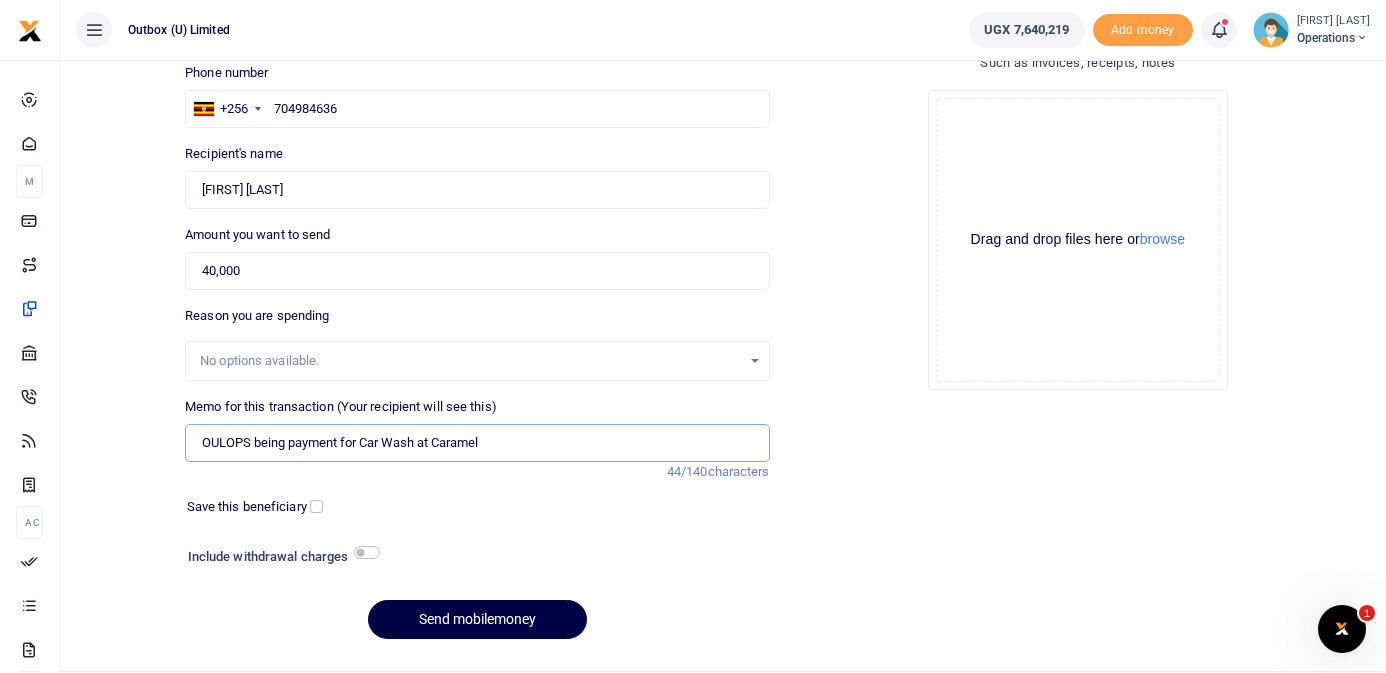 paste on "- 8th August 2025" 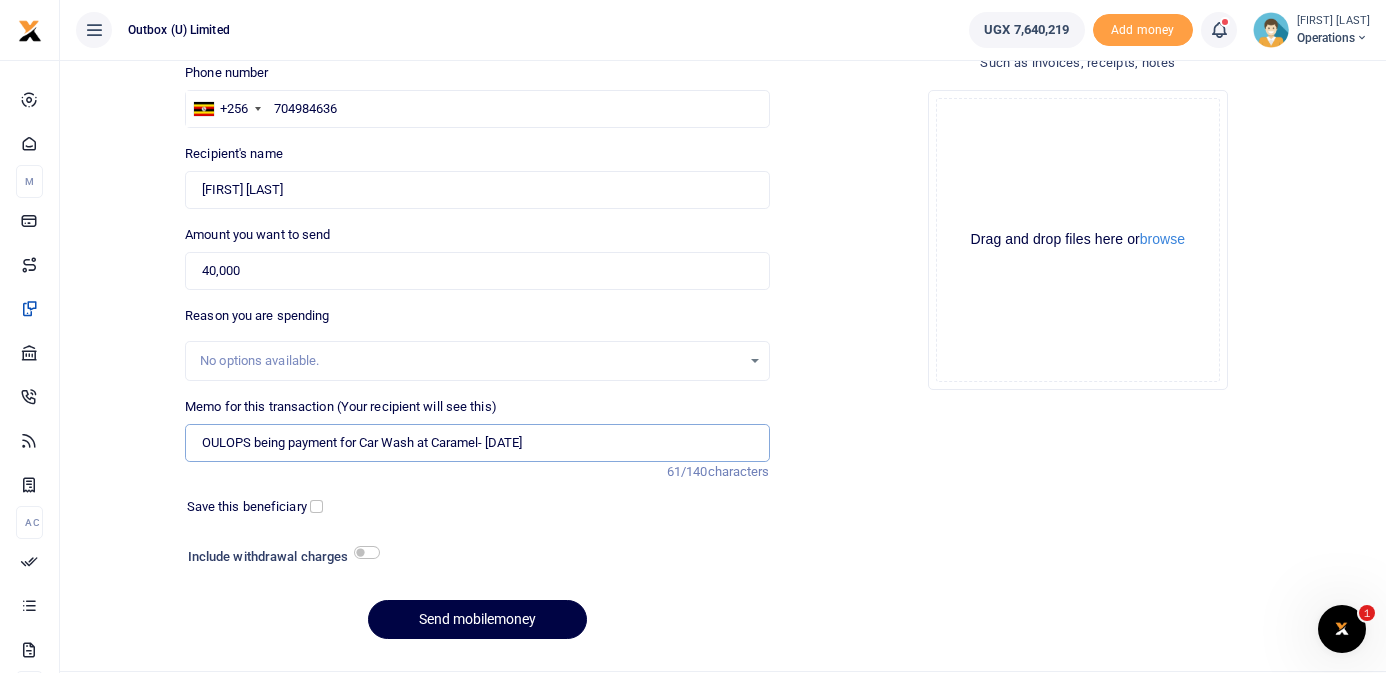 click on "OULOPS being payment for Car Wash at Caramel- 8th August 2025" at bounding box center (477, 443) 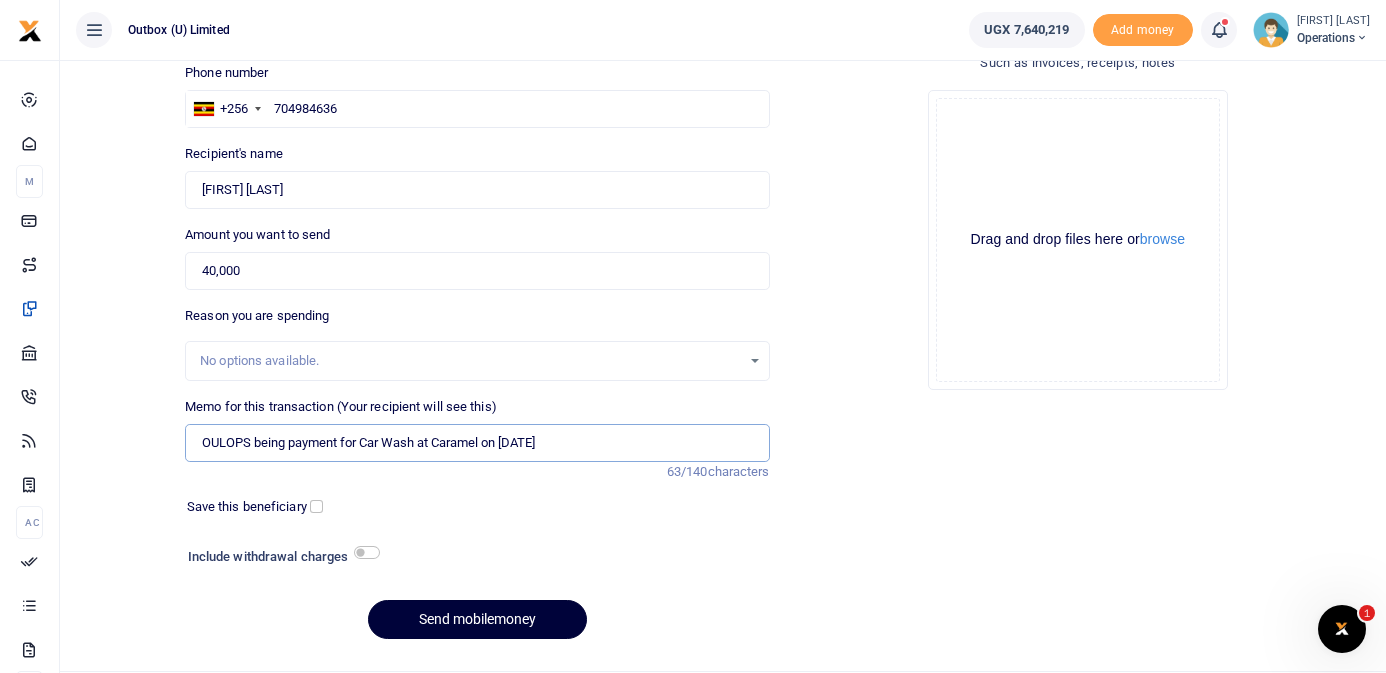 type on "OULOPS being payment for Car Wash at Caramel on 8th August 2025" 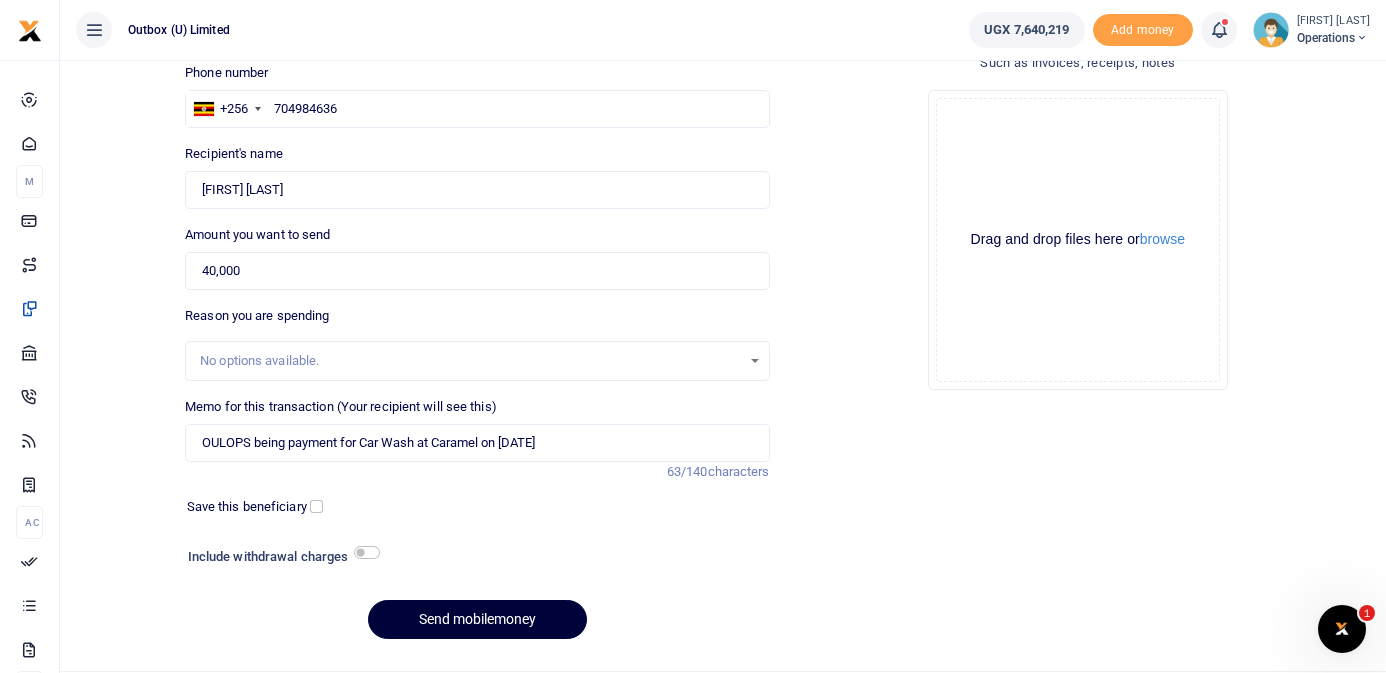 click on "Send mobilemoney" at bounding box center [477, 619] 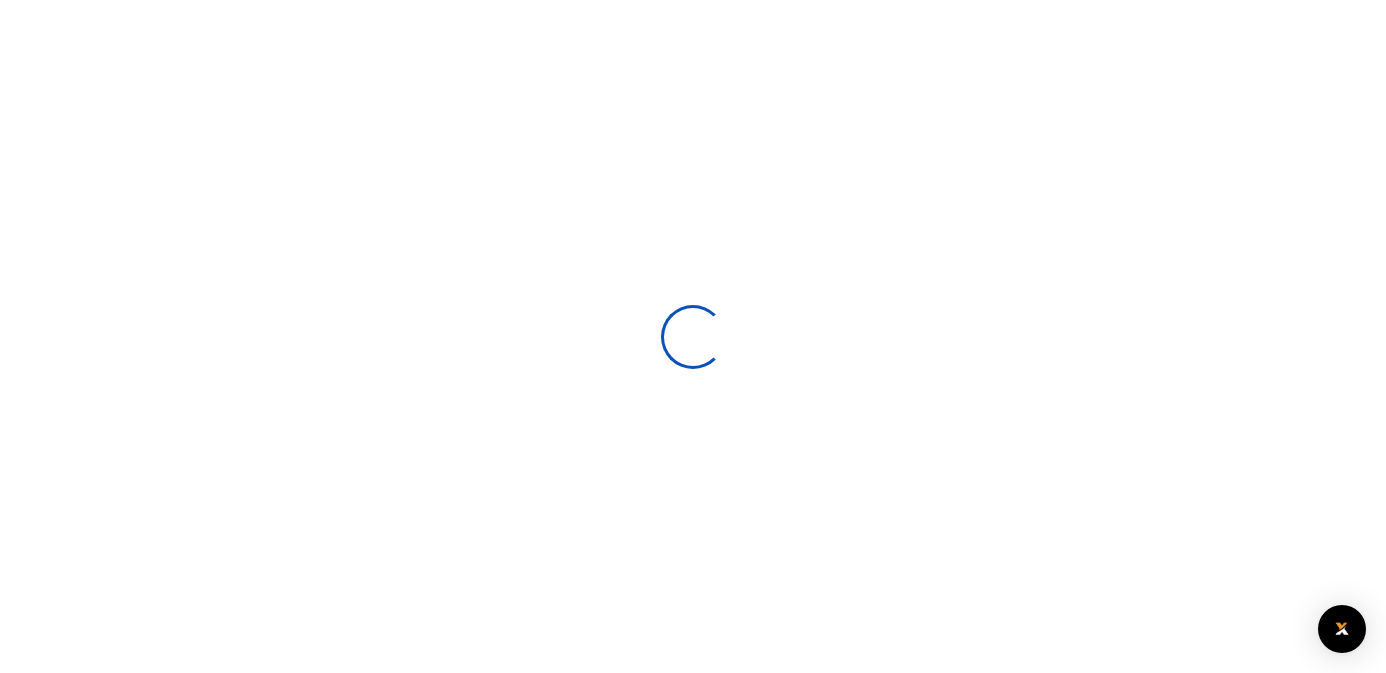 scroll, scrollTop: 143, scrollLeft: 0, axis: vertical 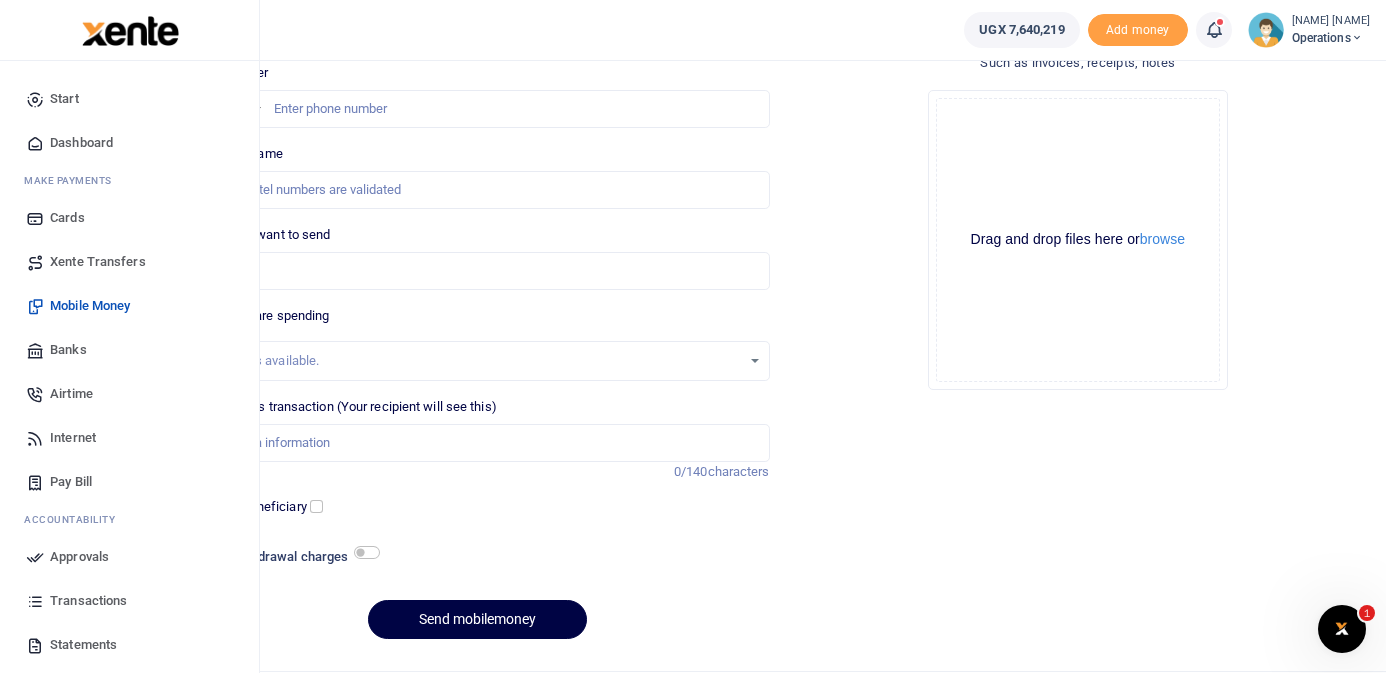 click on "Dashboard" at bounding box center (81, 143) 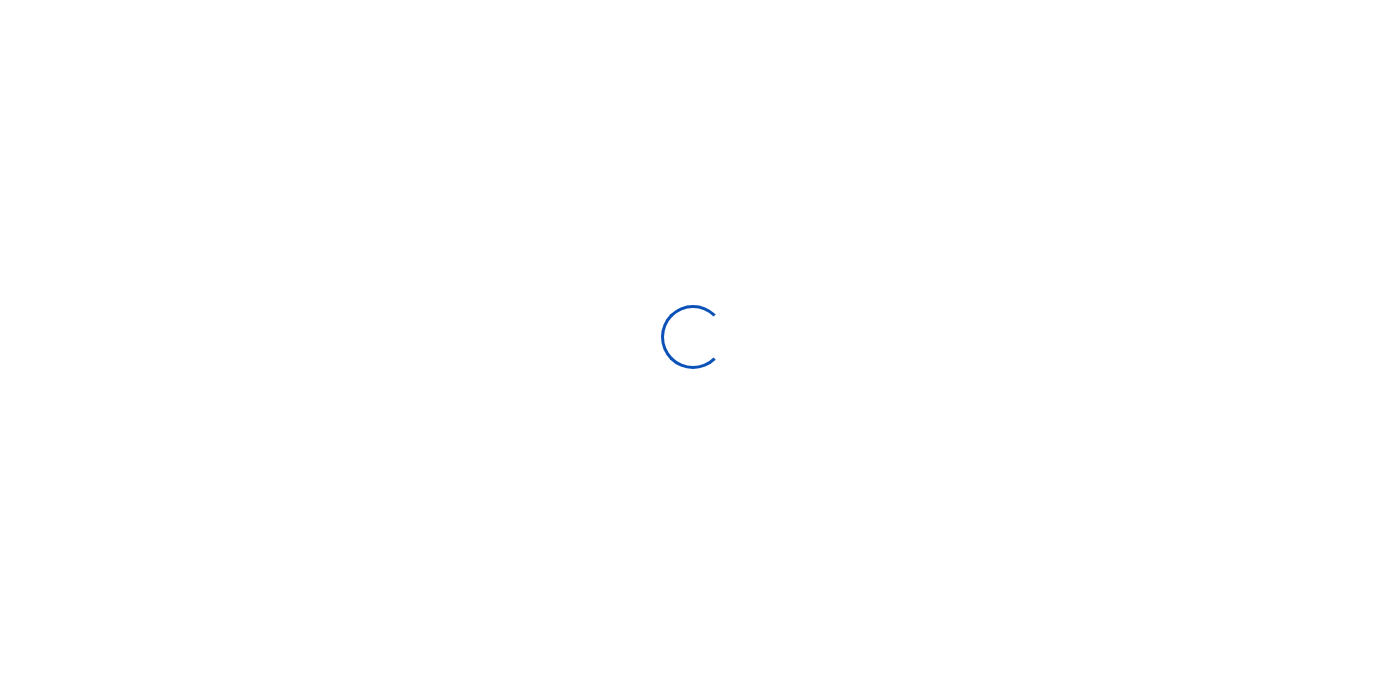 scroll, scrollTop: 0, scrollLeft: 0, axis: both 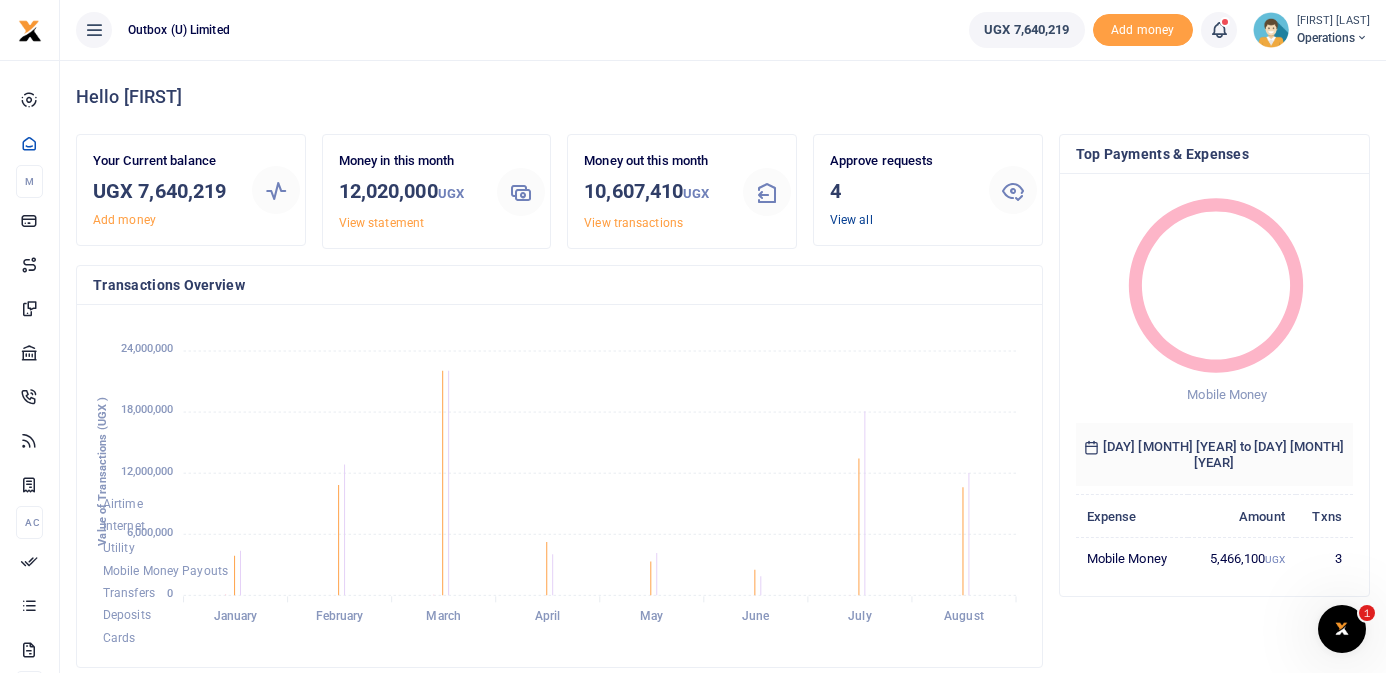 click on "View all" at bounding box center [851, 220] 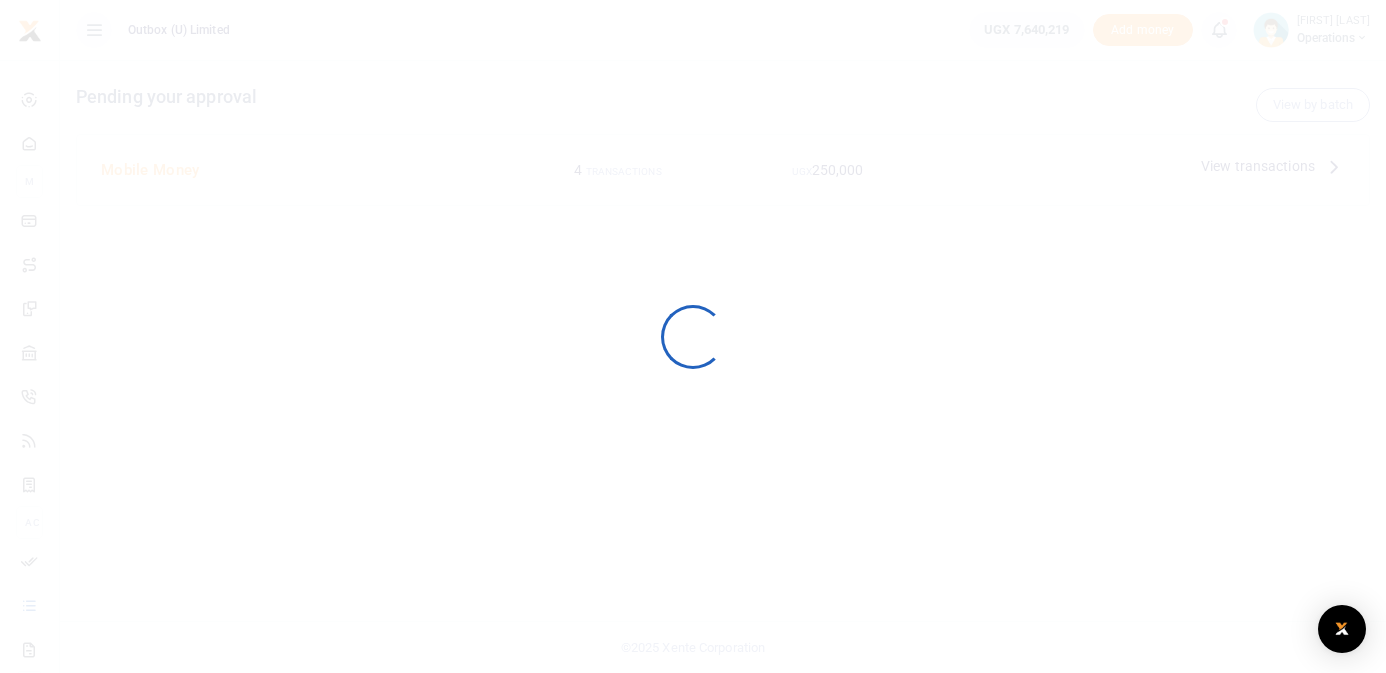 scroll, scrollTop: 0, scrollLeft: 0, axis: both 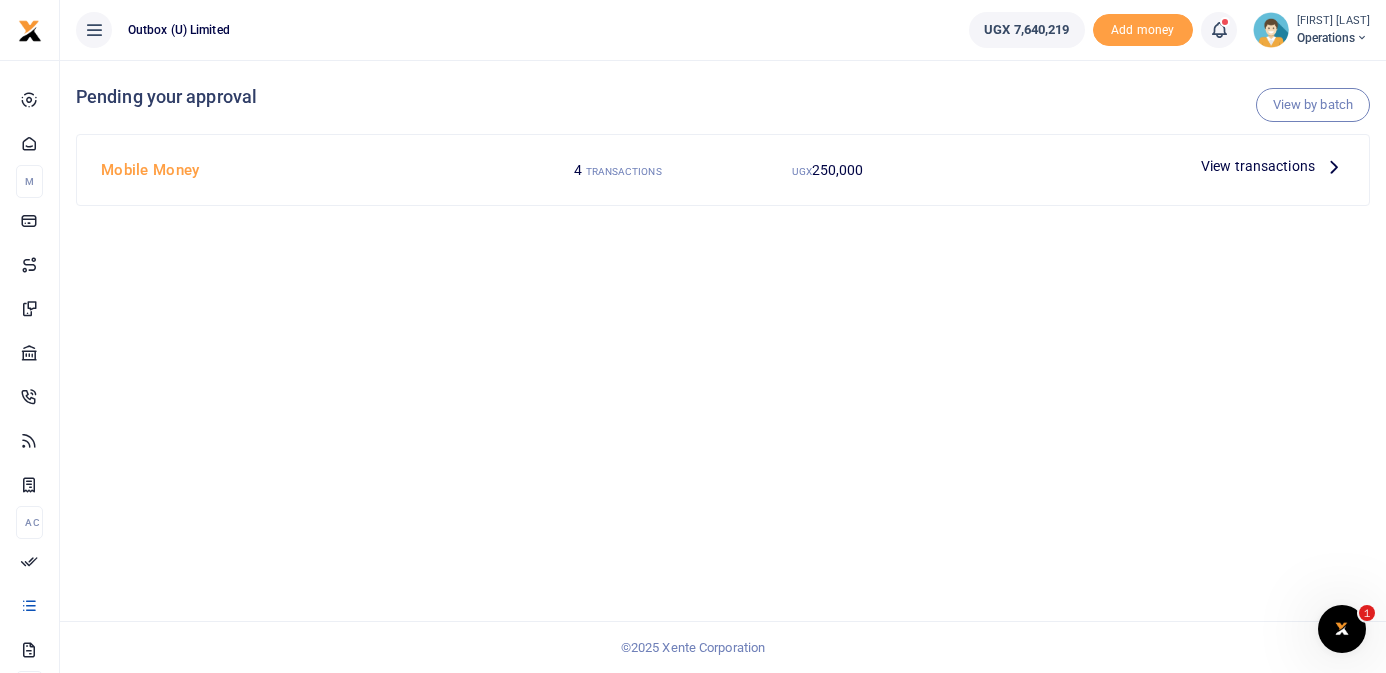 click at bounding box center [1334, 166] 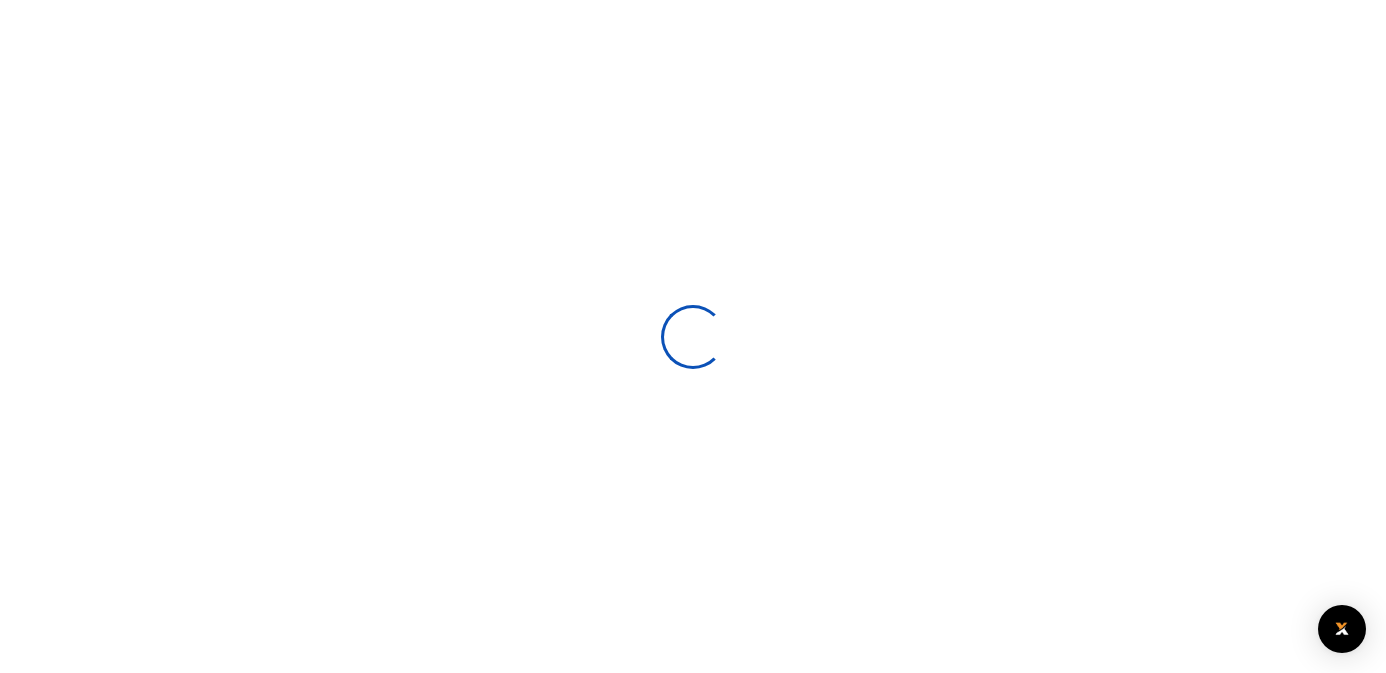 scroll, scrollTop: 0, scrollLeft: 0, axis: both 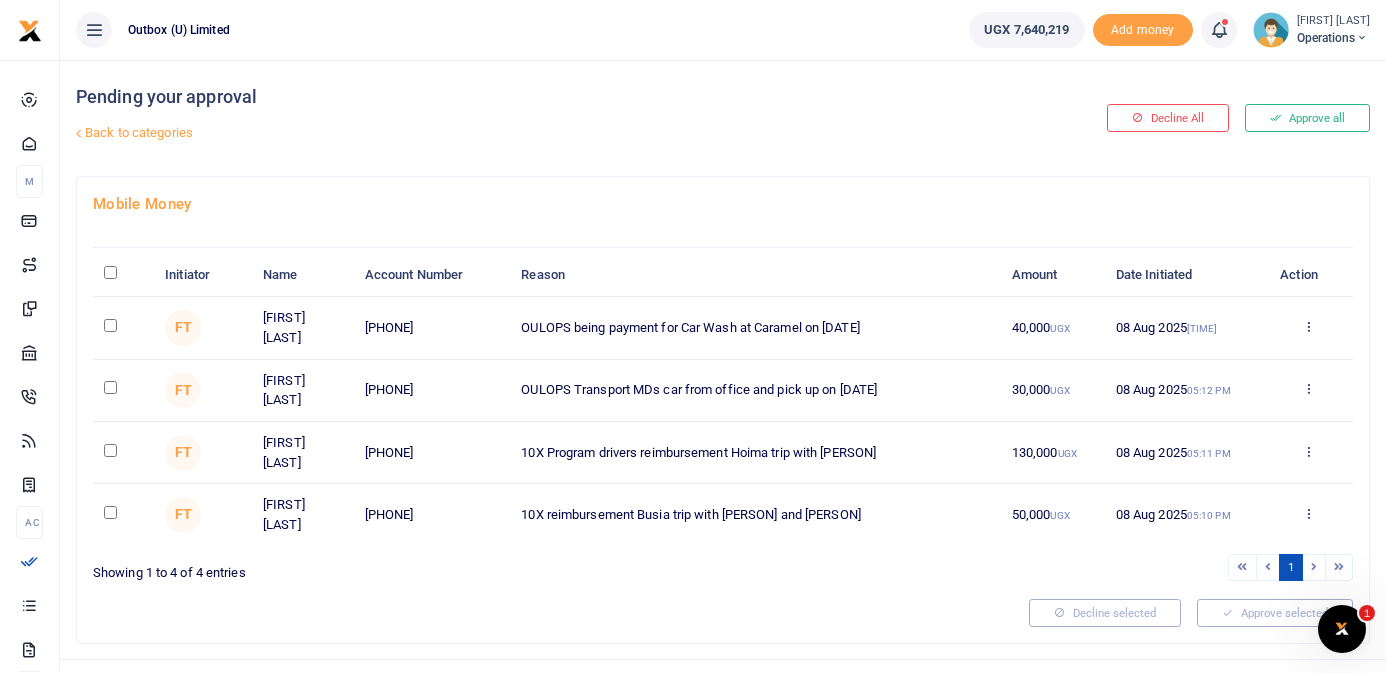 click at bounding box center (110, 272) 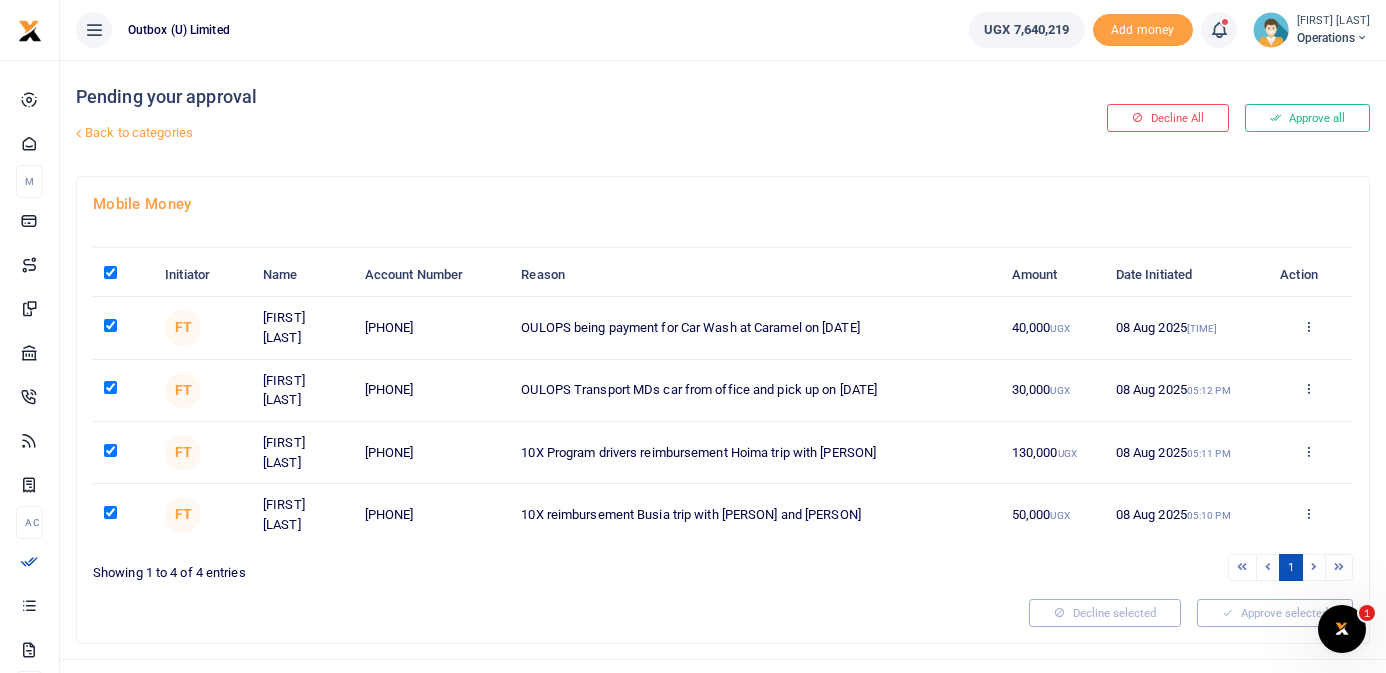 checkbox on "true" 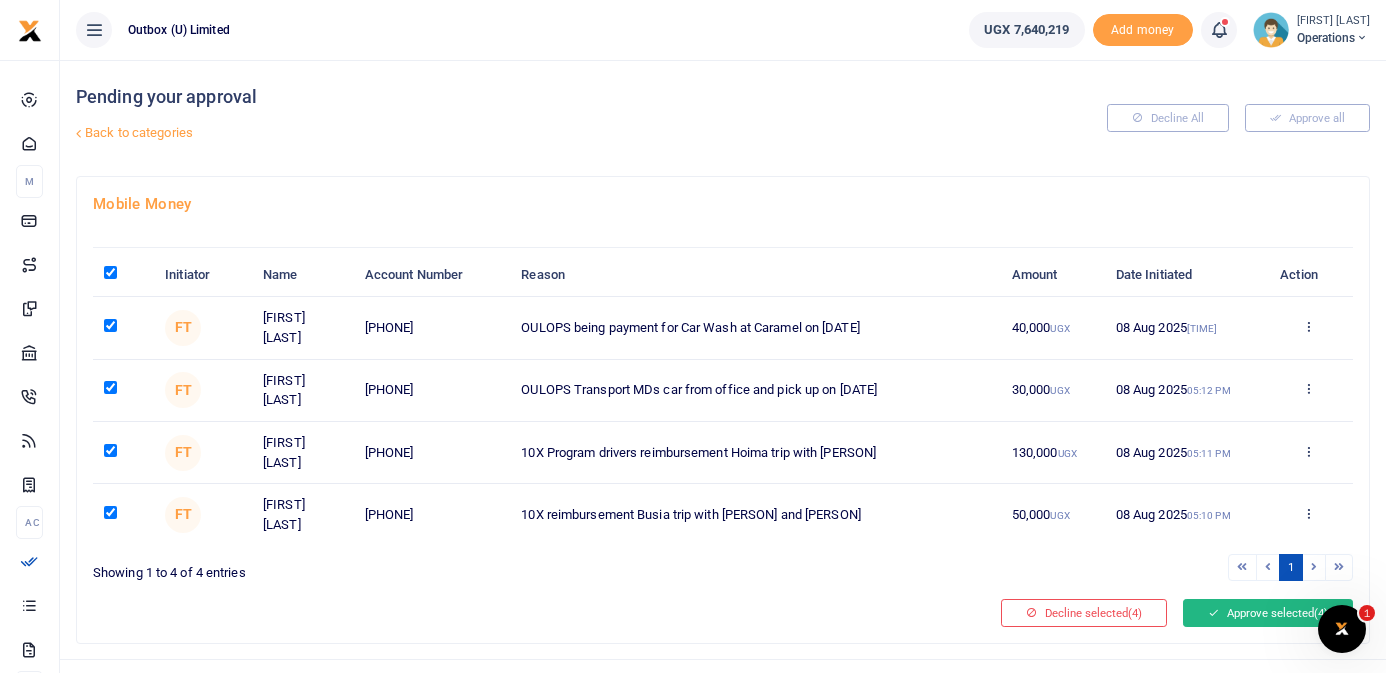 click on "Approve selected  (4)" at bounding box center (1268, 613) 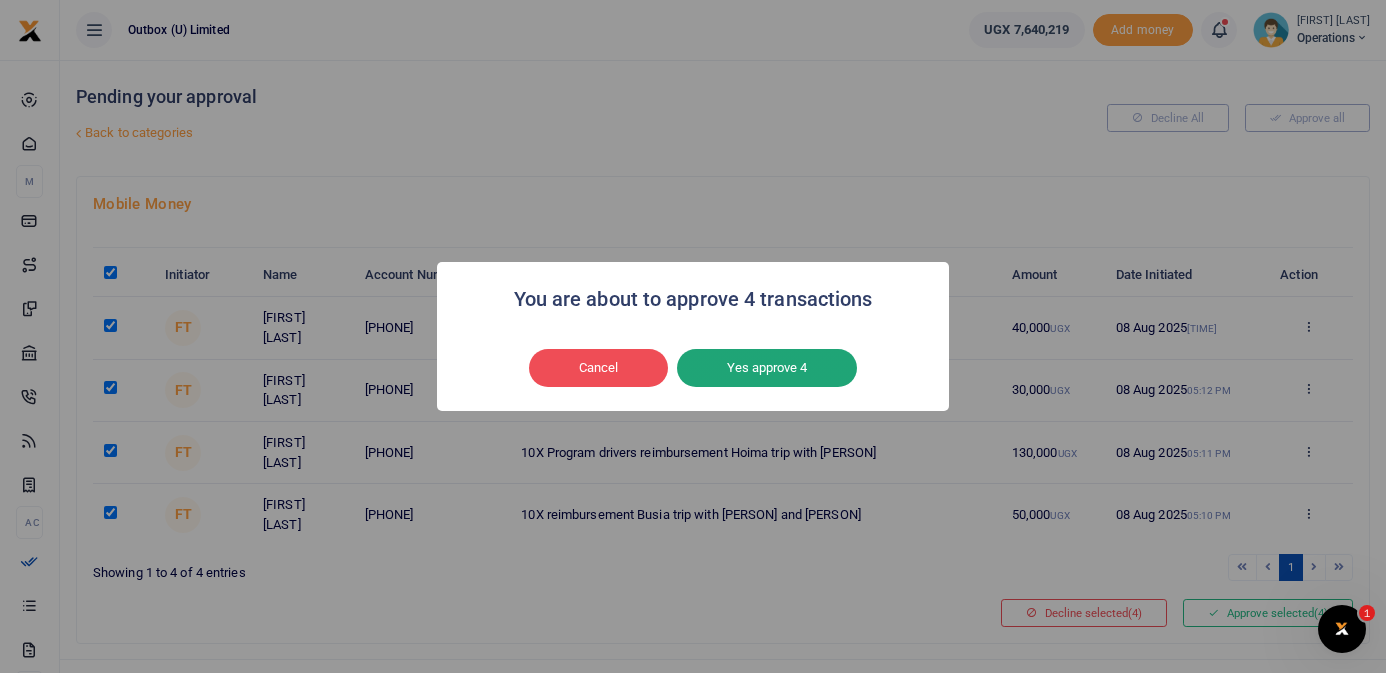 click on "Yes approve 4" at bounding box center (767, 368) 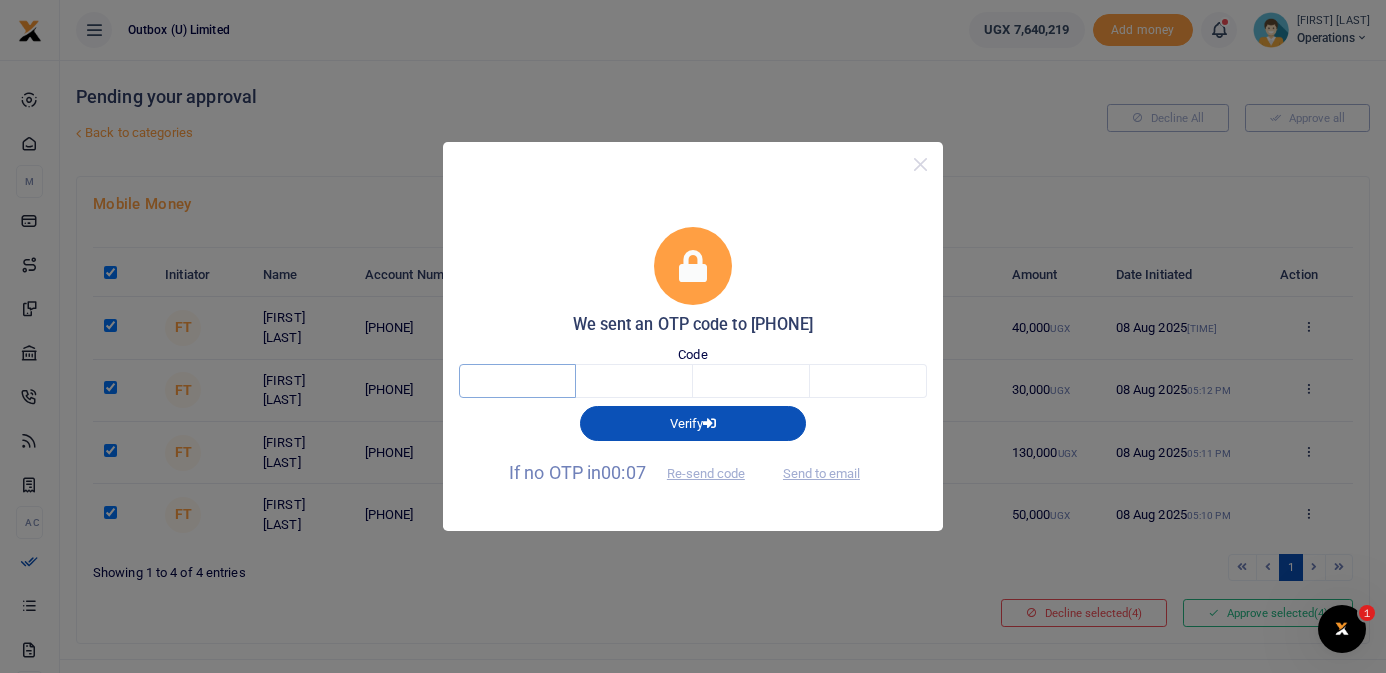 click at bounding box center (517, 381) 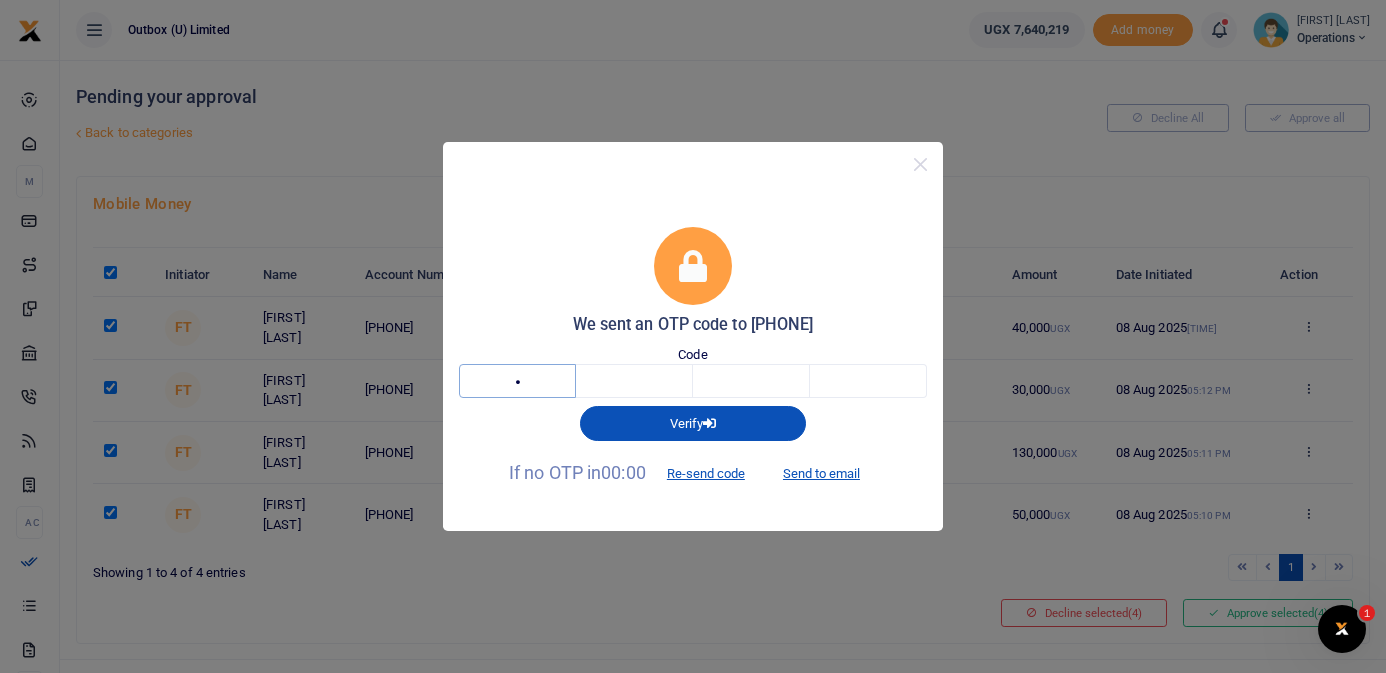 type on "7" 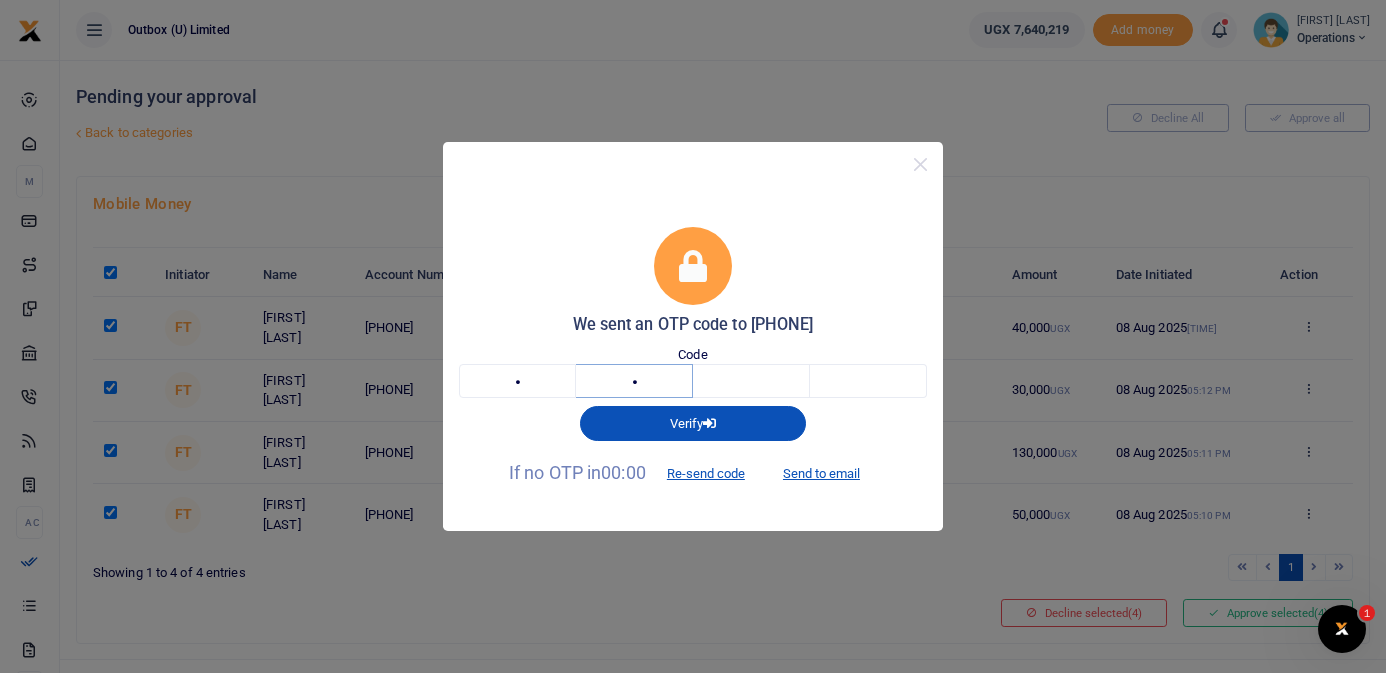 type on "8" 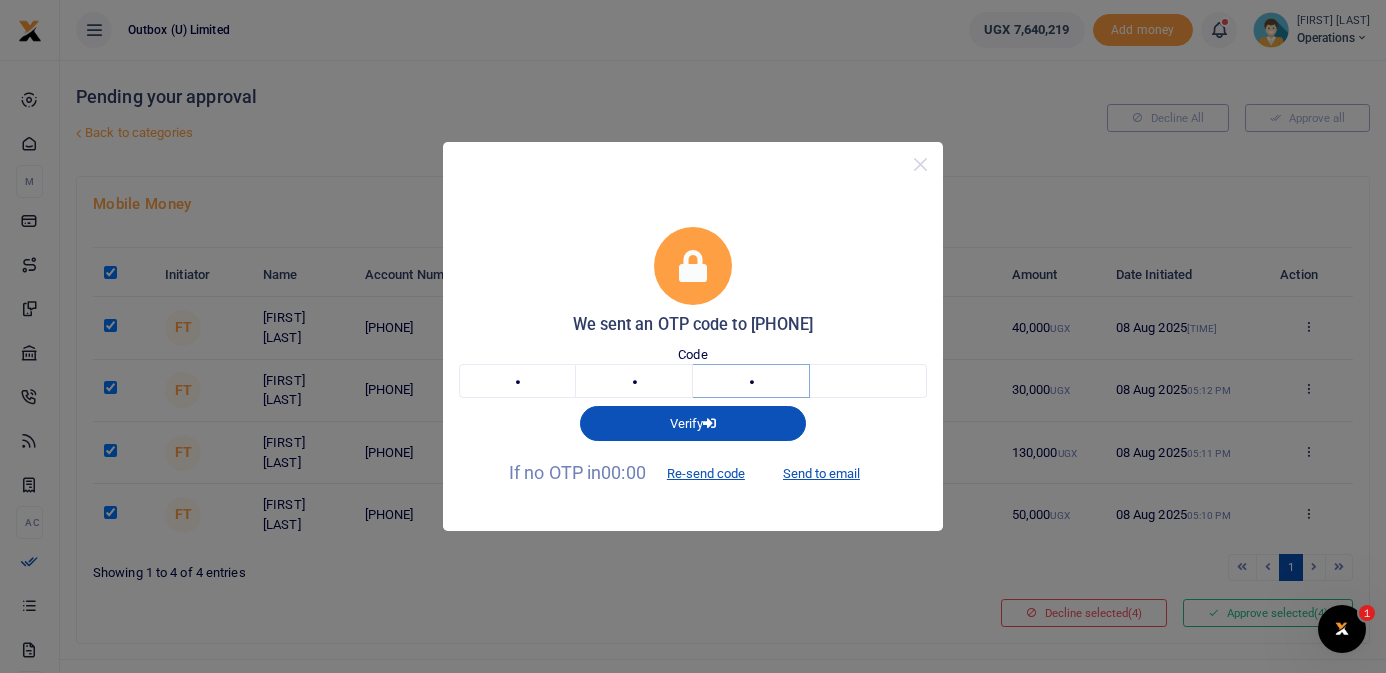 type on "6" 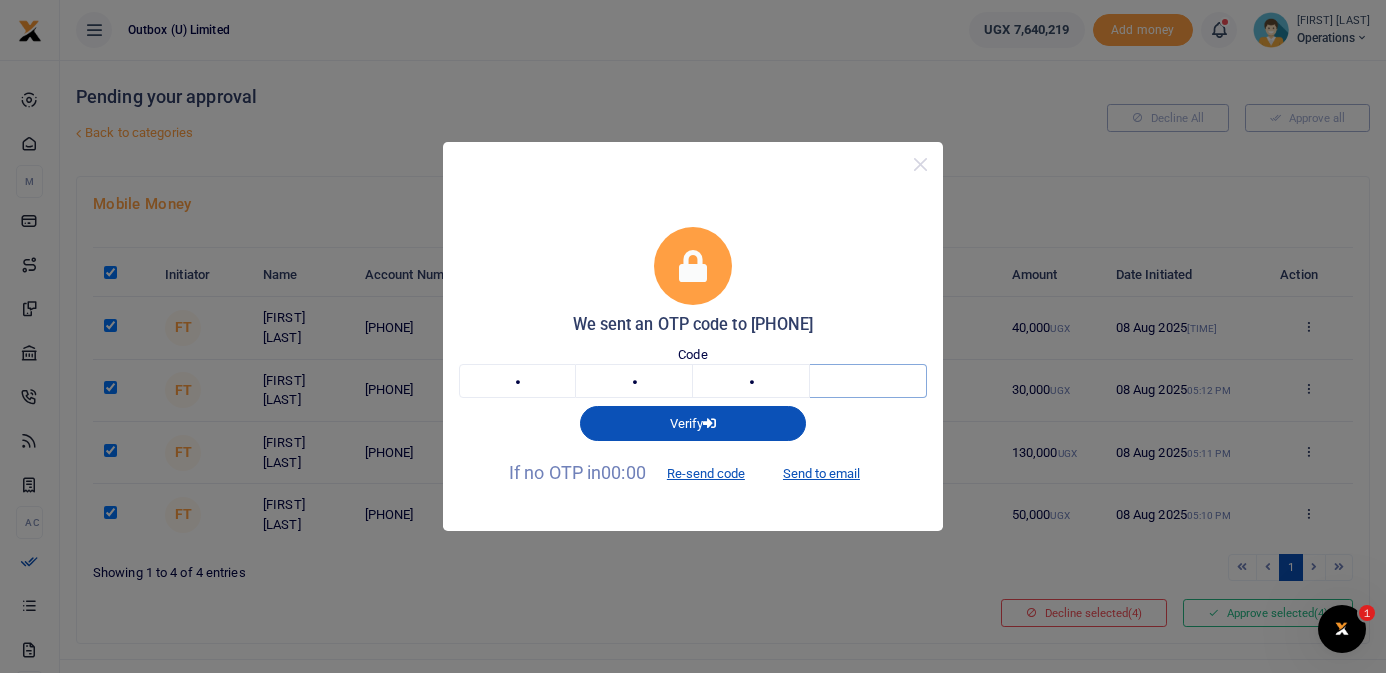 type on "7" 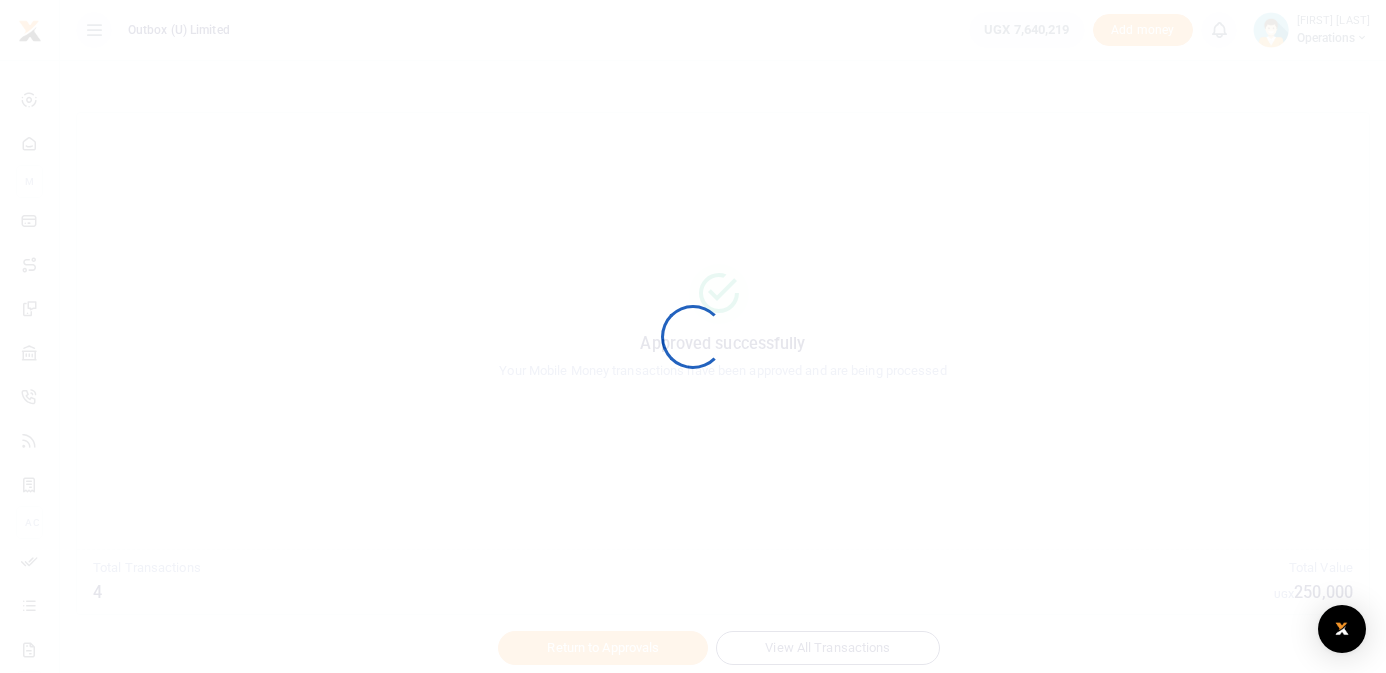 scroll, scrollTop: 0, scrollLeft: 0, axis: both 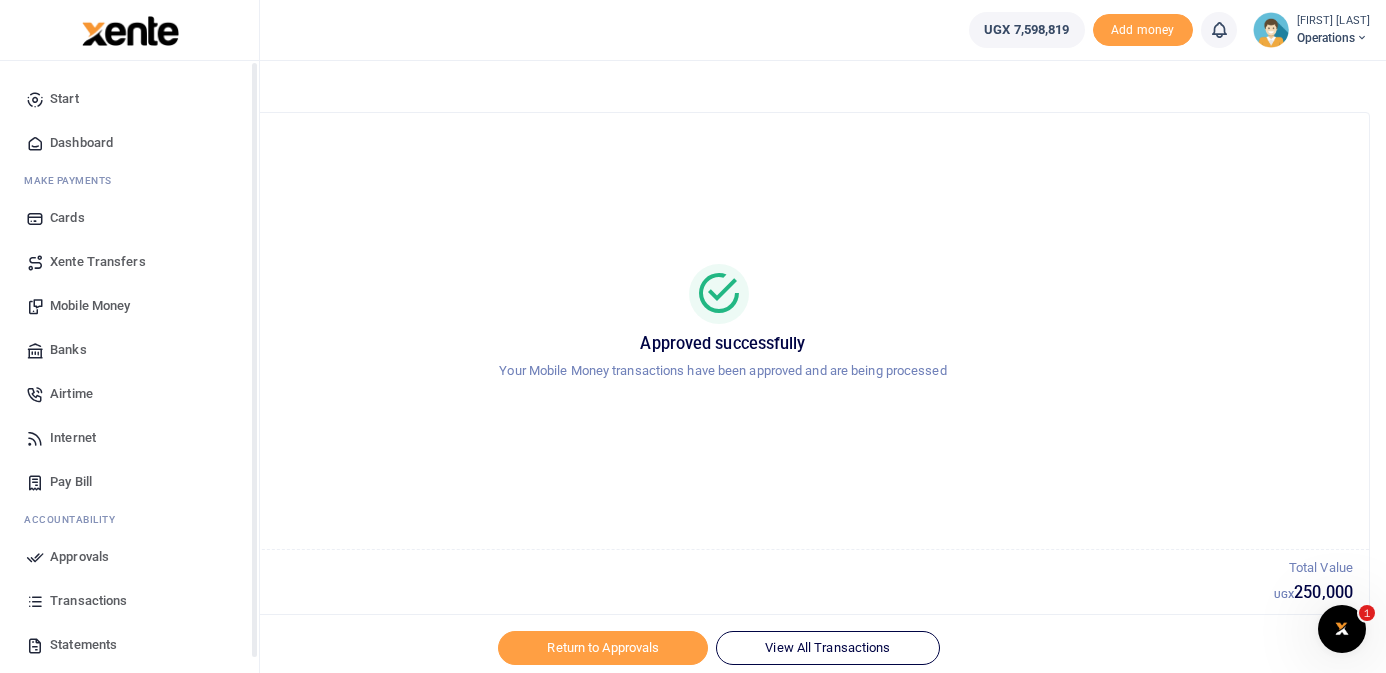 click on "Dashboard" at bounding box center (81, 143) 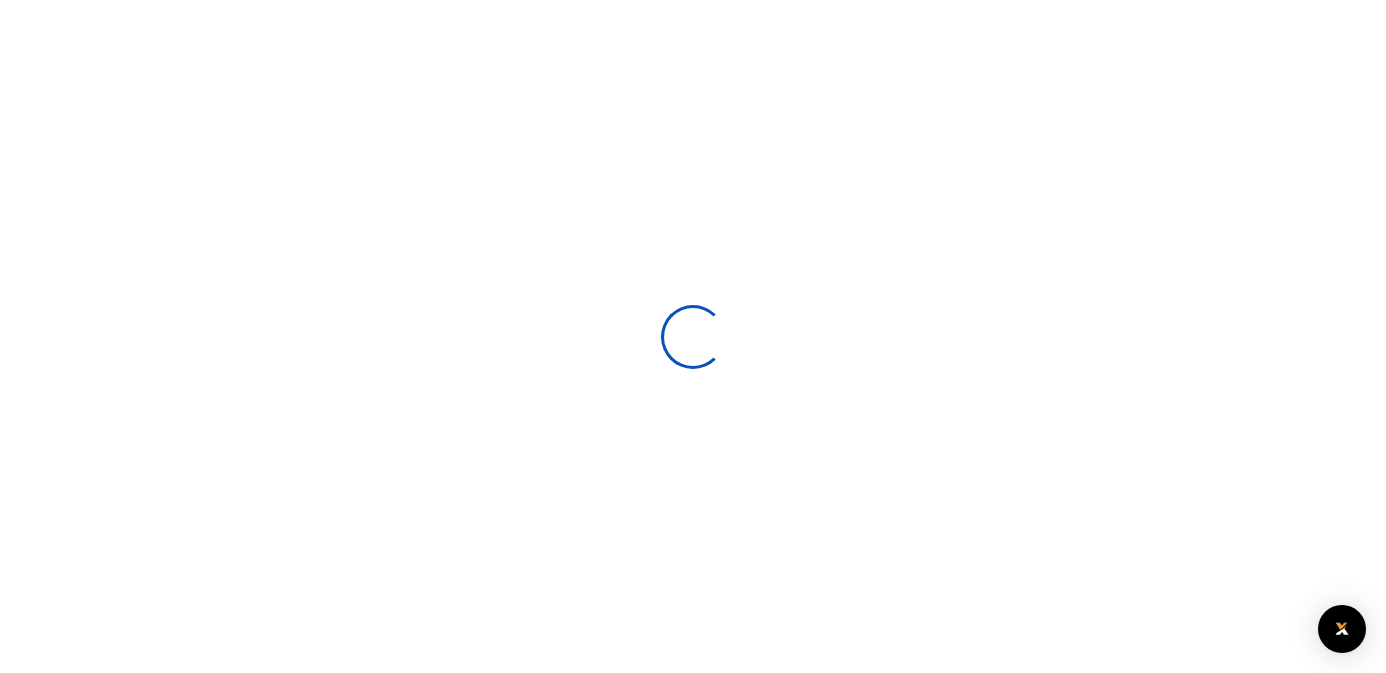 scroll, scrollTop: 0, scrollLeft: 0, axis: both 